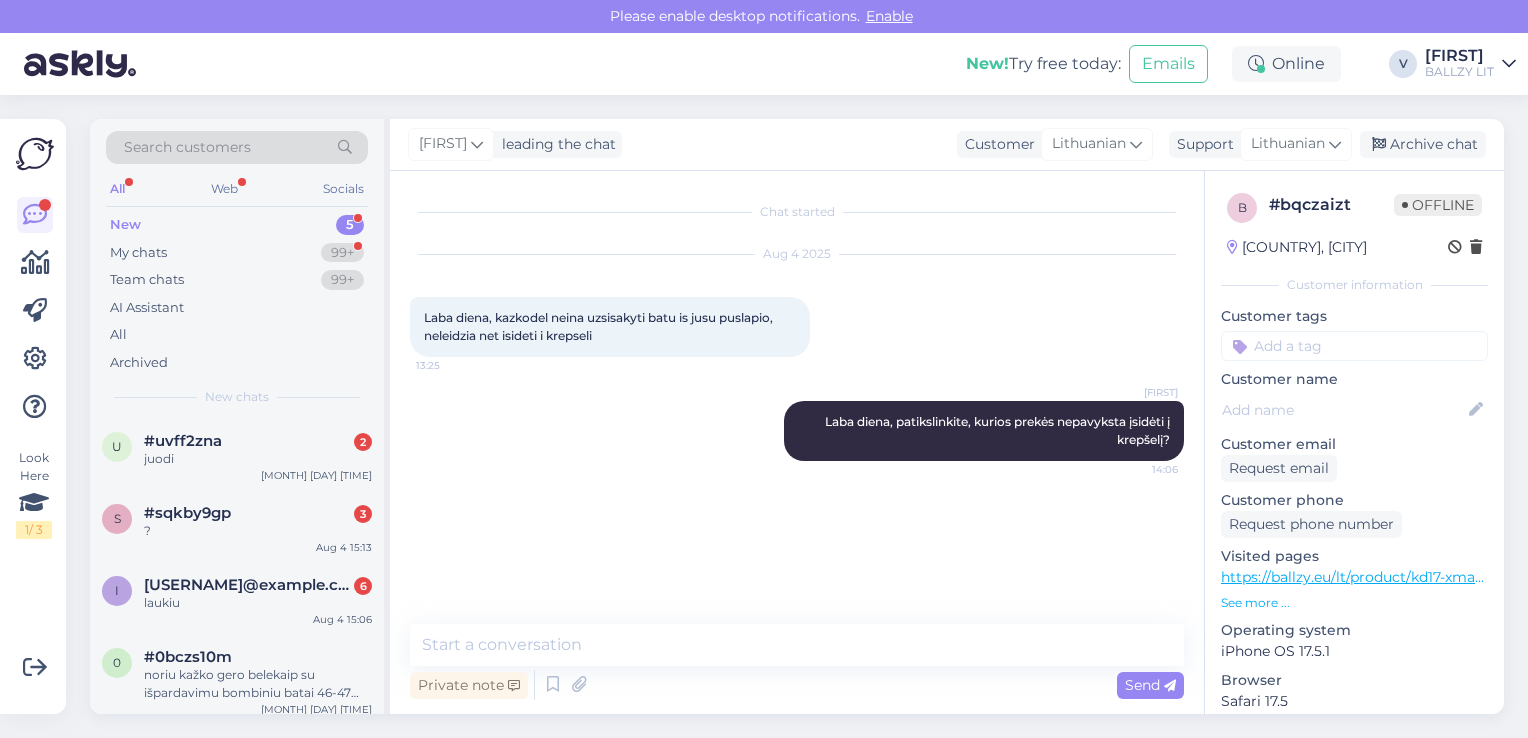 scroll, scrollTop: 0, scrollLeft: 0, axis: both 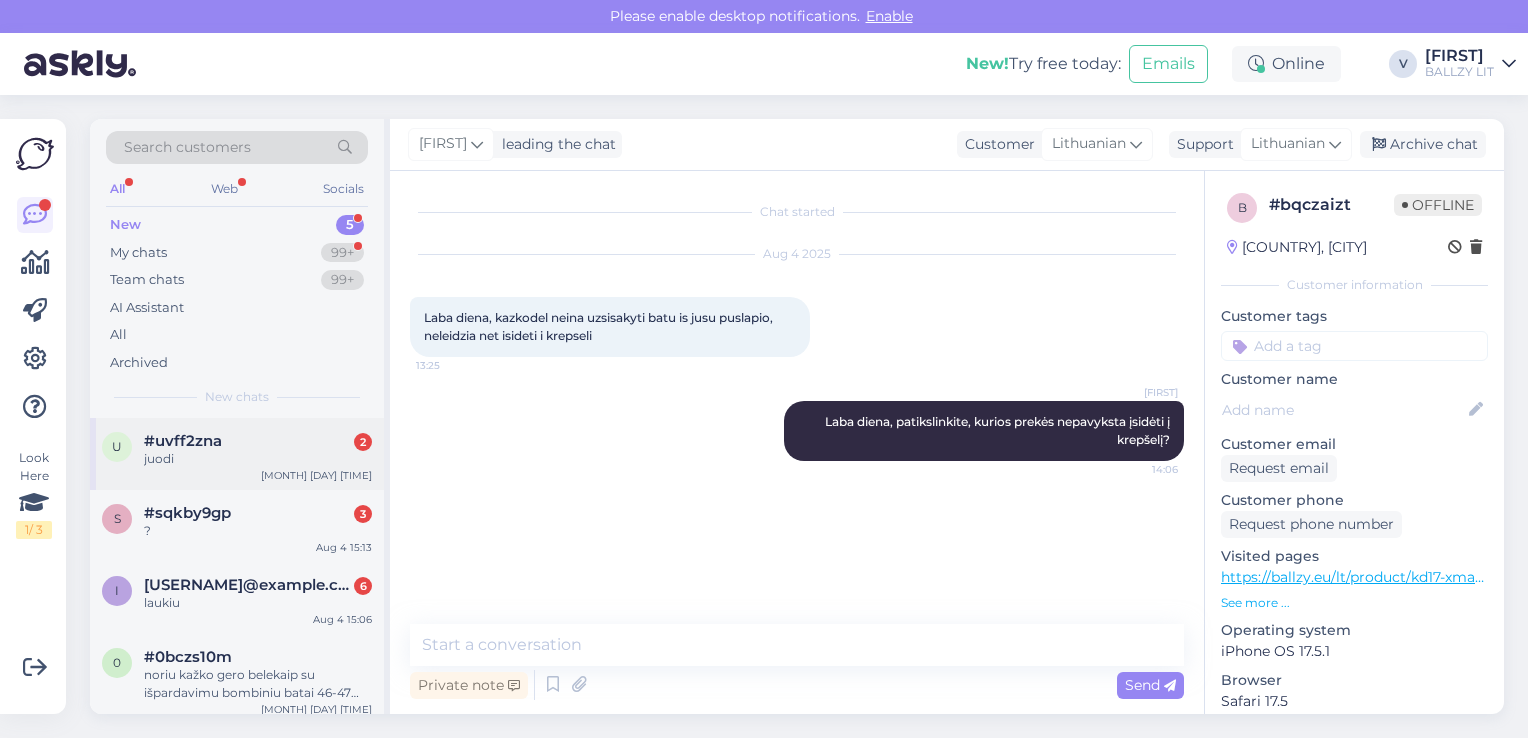 click on "#uvff2zna 2" at bounding box center (258, 441) 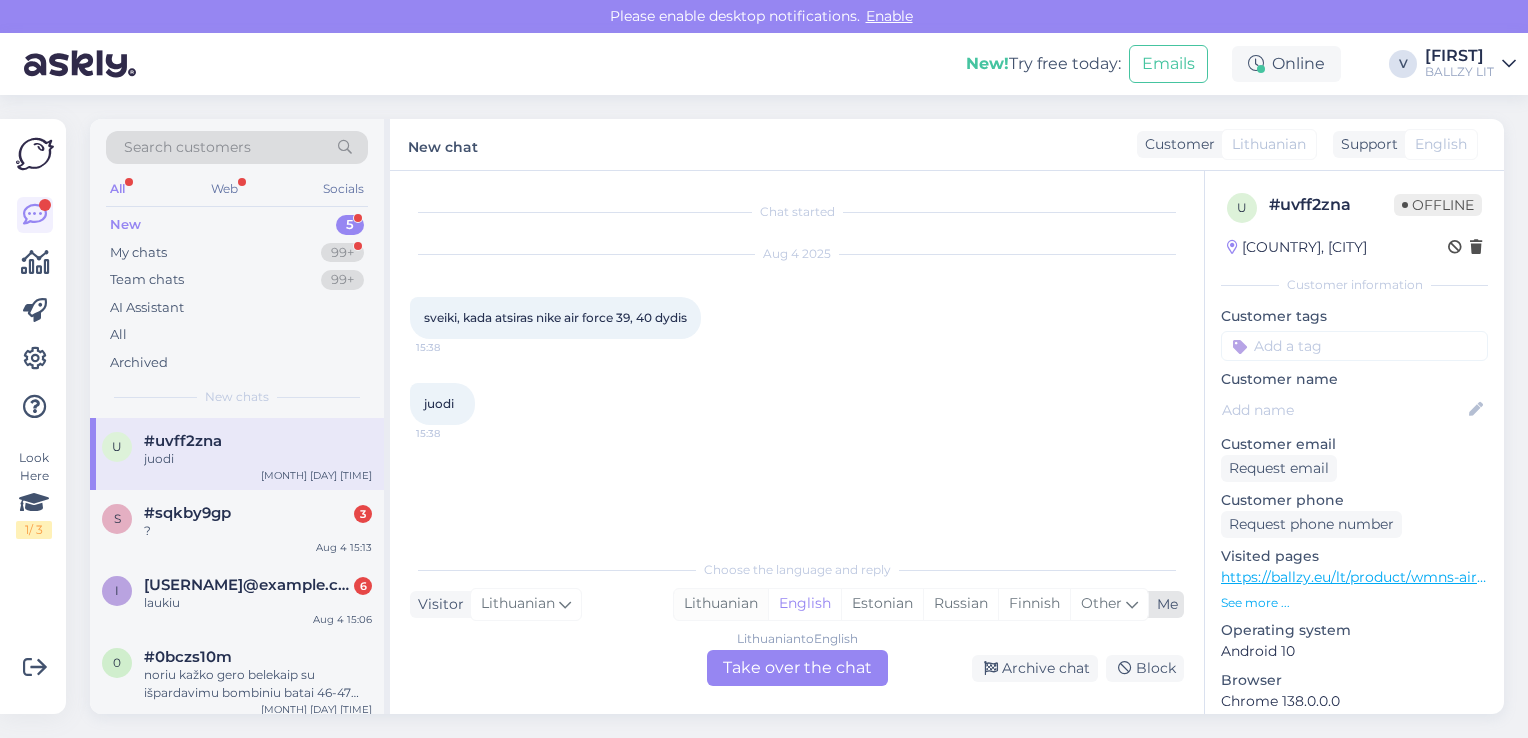 click on "Lithuanian" at bounding box center (721, 604) 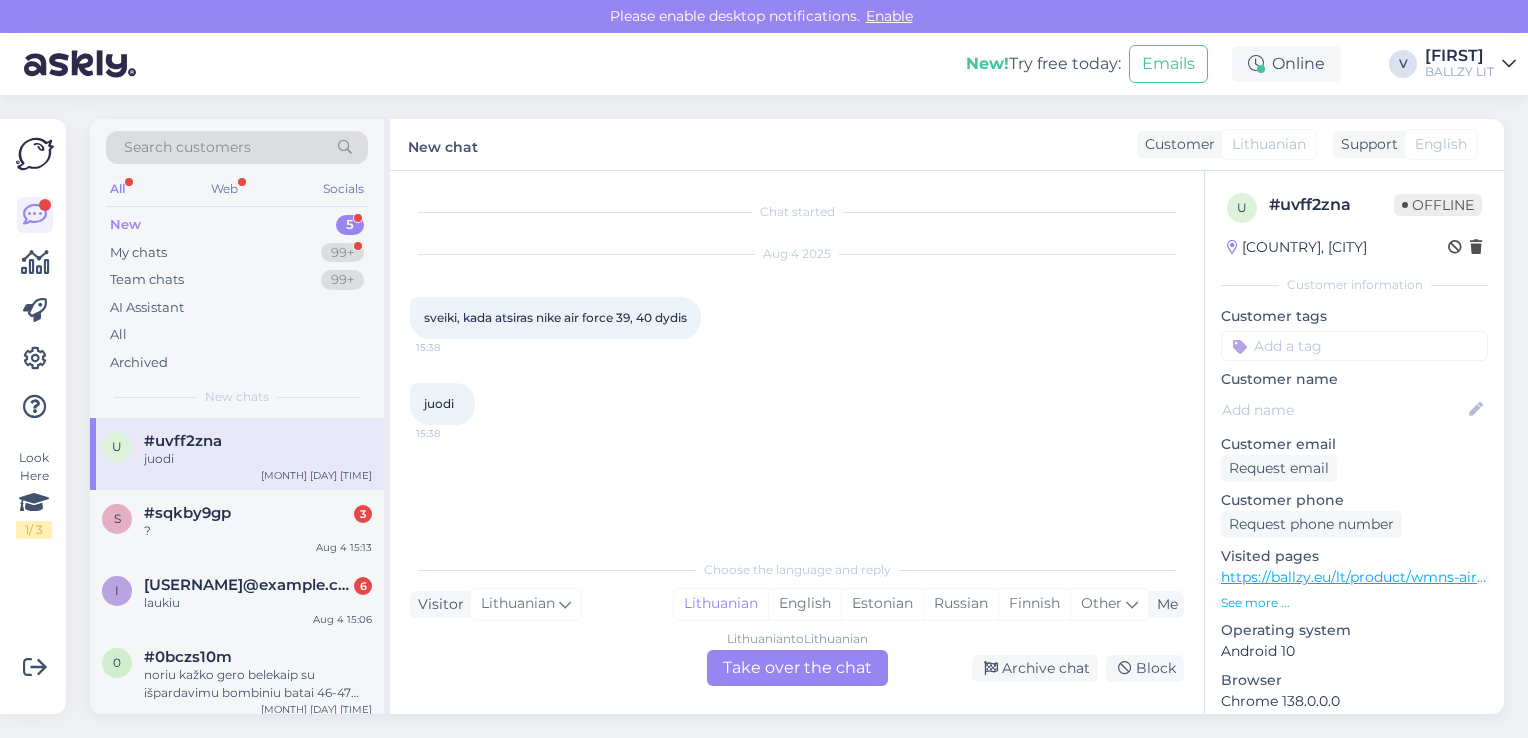 click on "Lithuanian  to  Lithuanian Take over the chat" at bounding box center [797, 668] 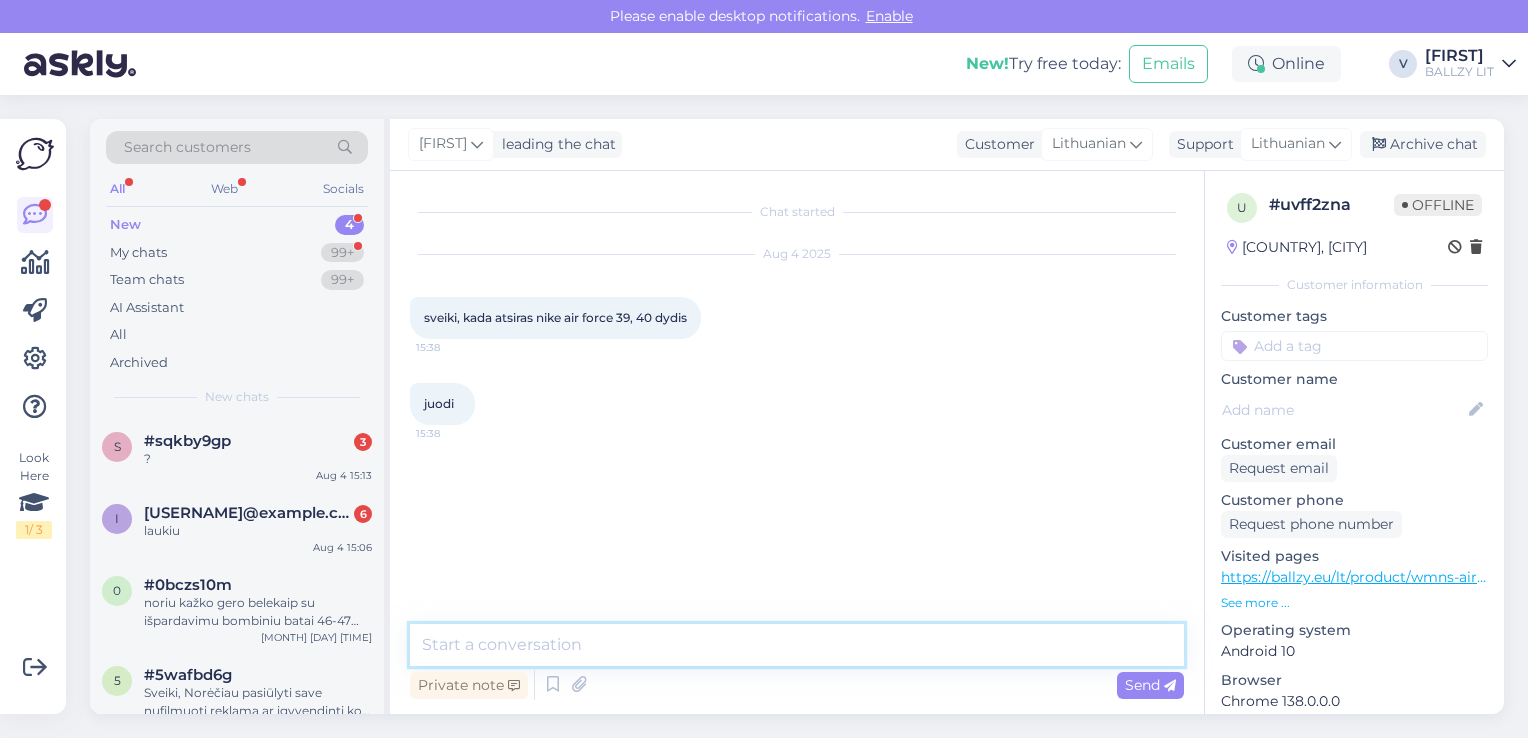 click at bounding box center (797, 645) 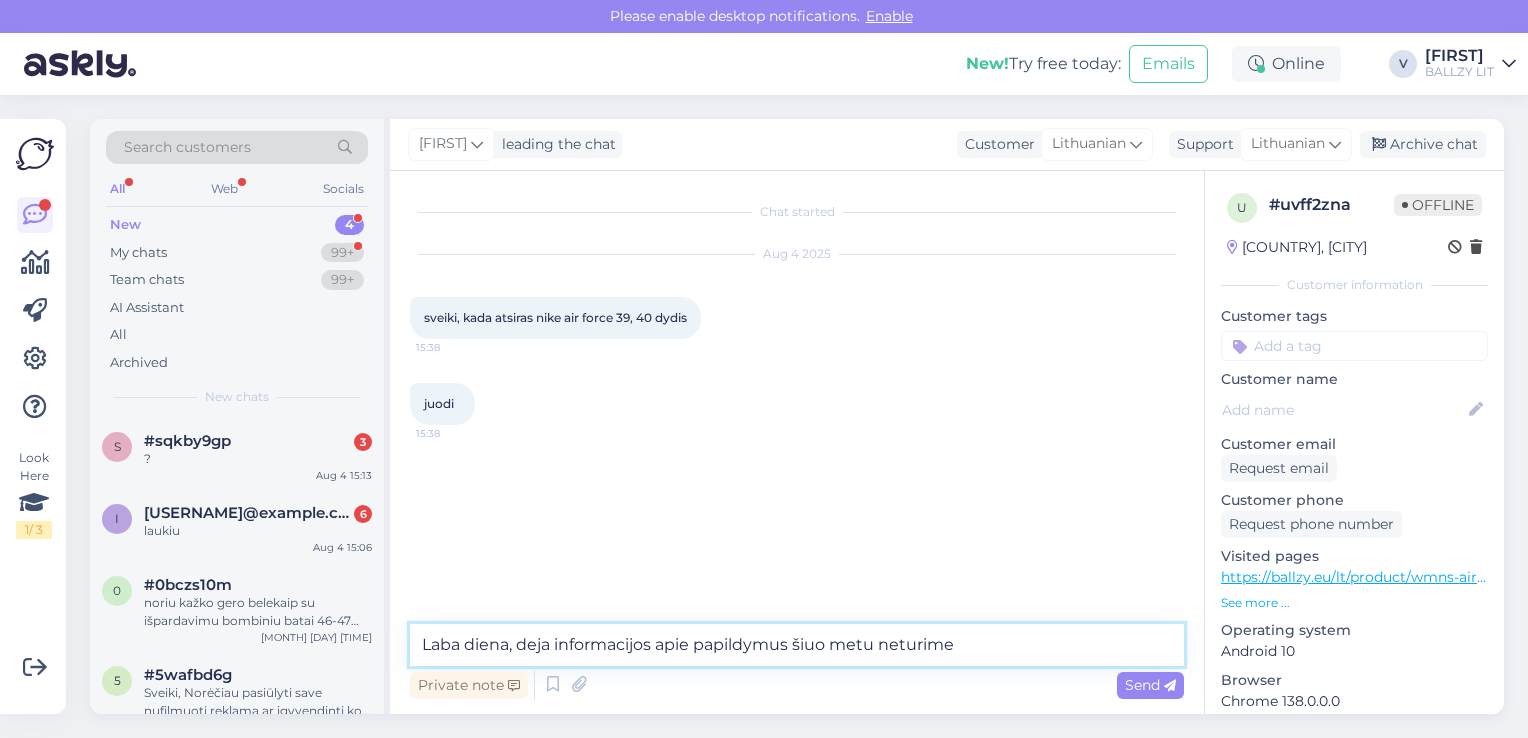 type on "Laba diena, deja informacijos apie papildymus šiuo metu neturime." 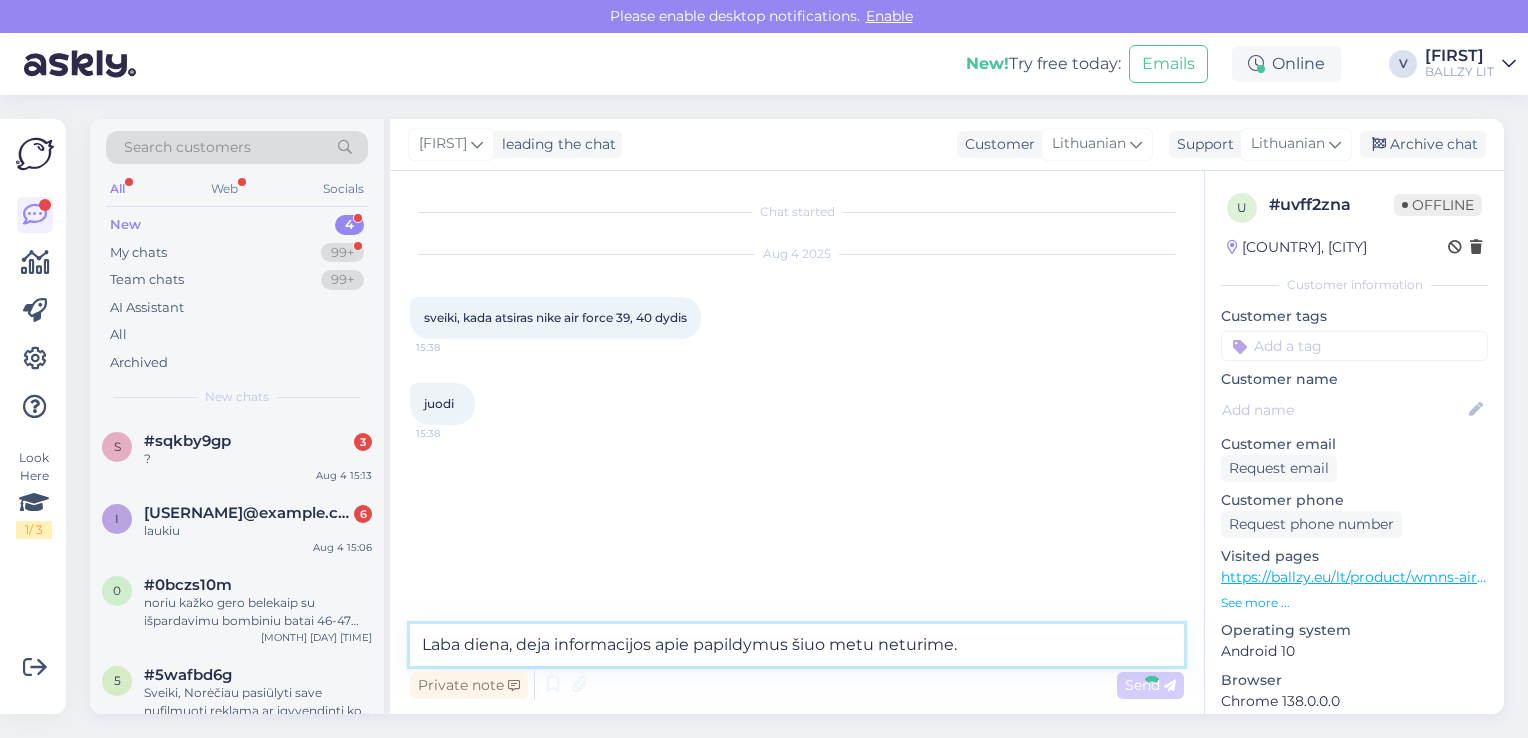 type 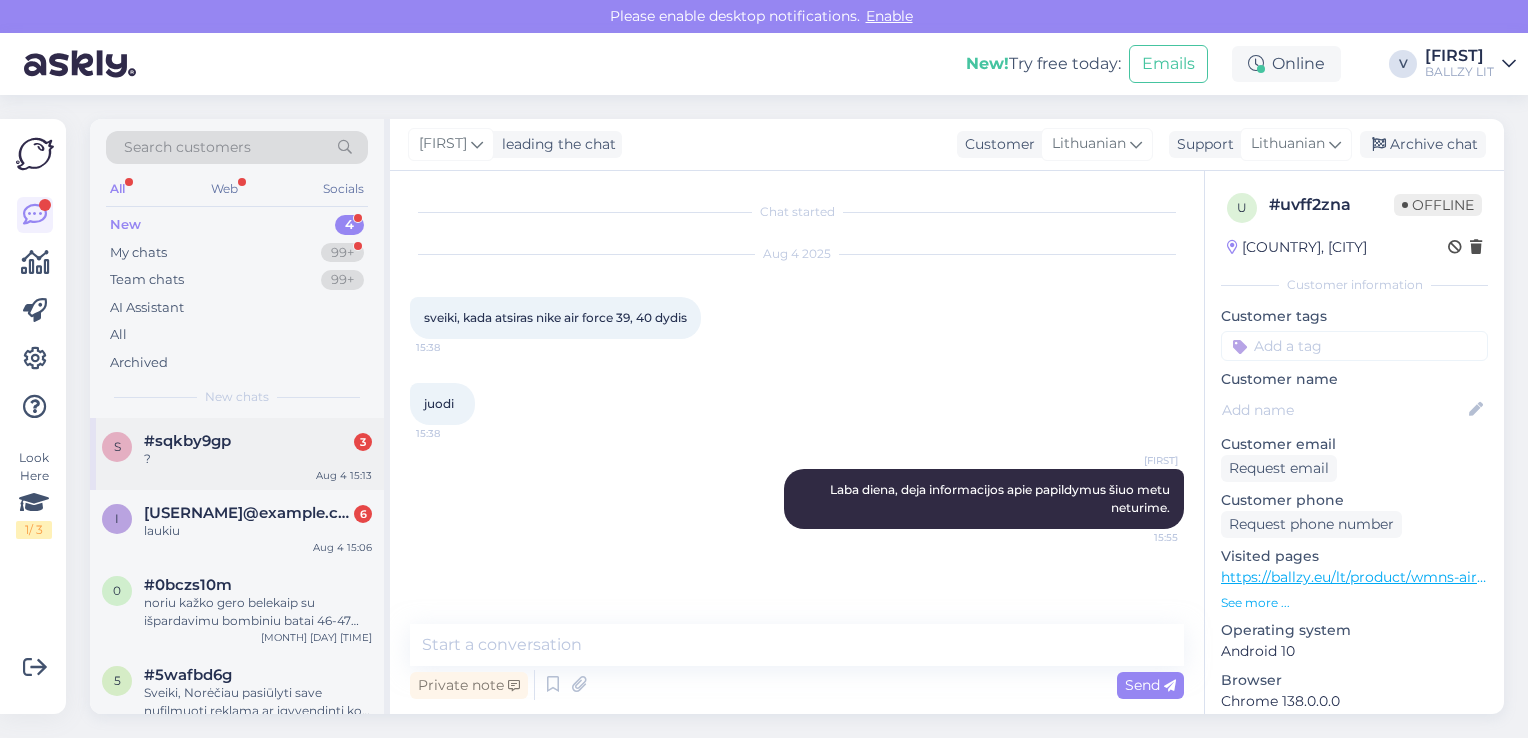 click on "?" at bounding box center [258, 459] 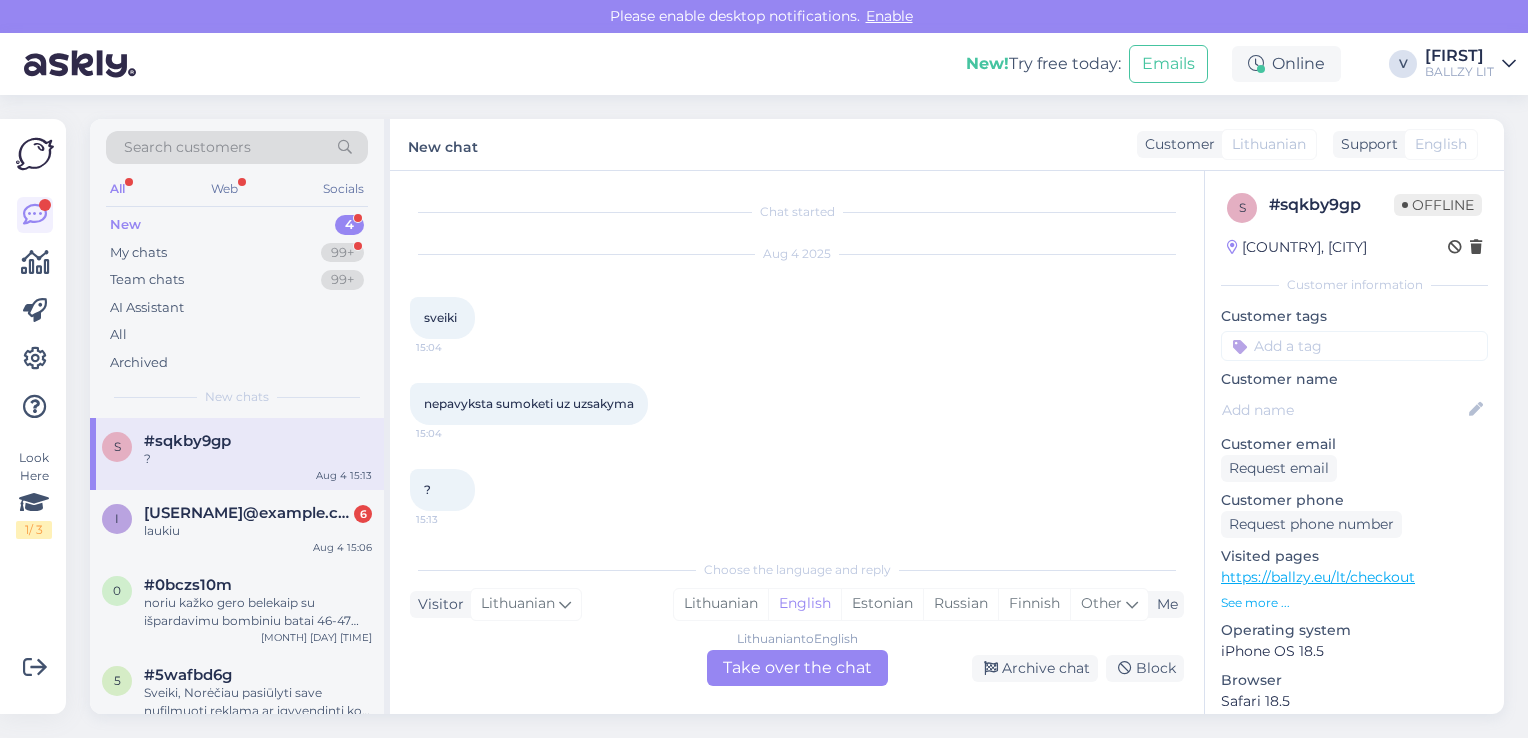 scroll, scrollTop: 1, scrollLeft: 0, axis: vertical 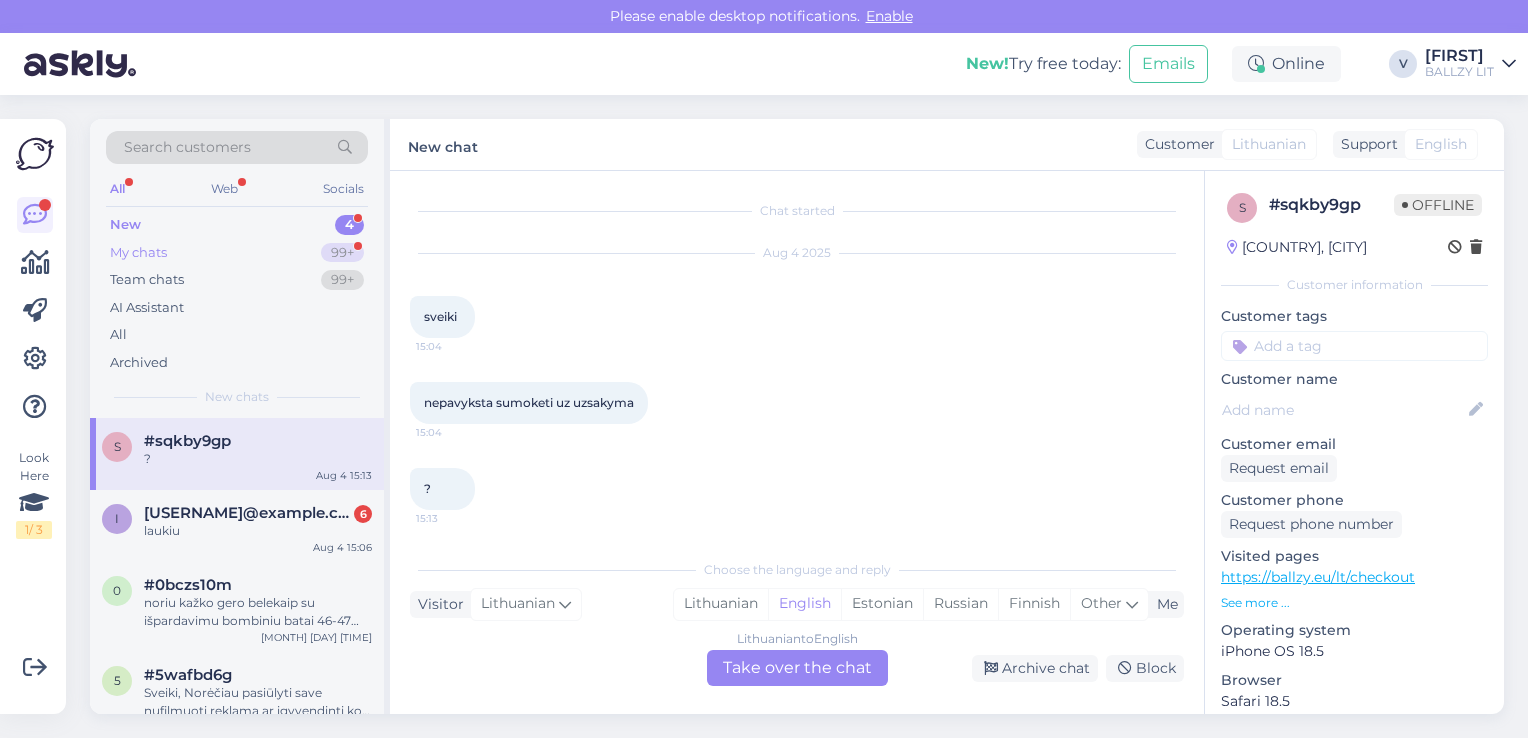 click on "My chats 99+" at bounding box center [237, 253] 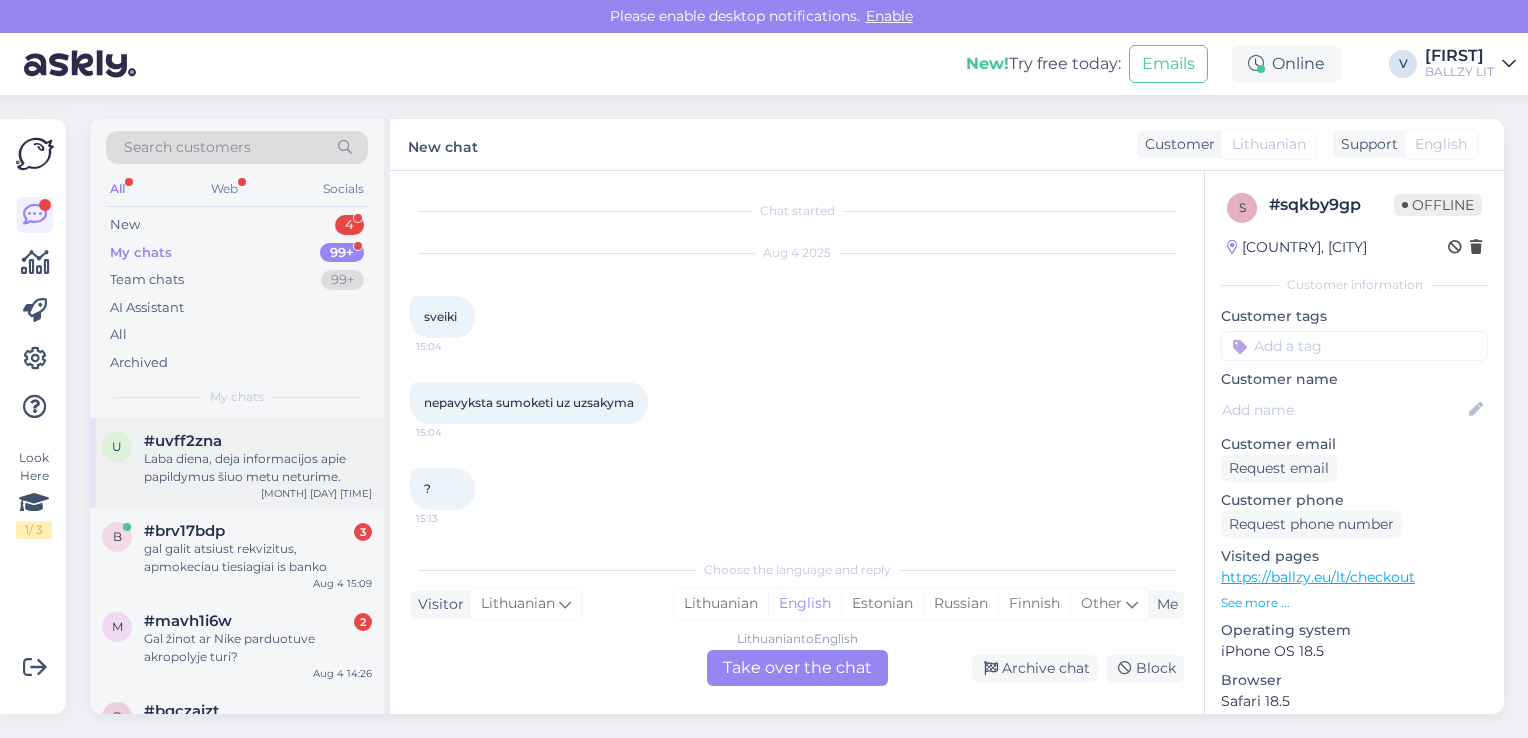 click on "#uvff2zna" at bounding box center [258, 441] 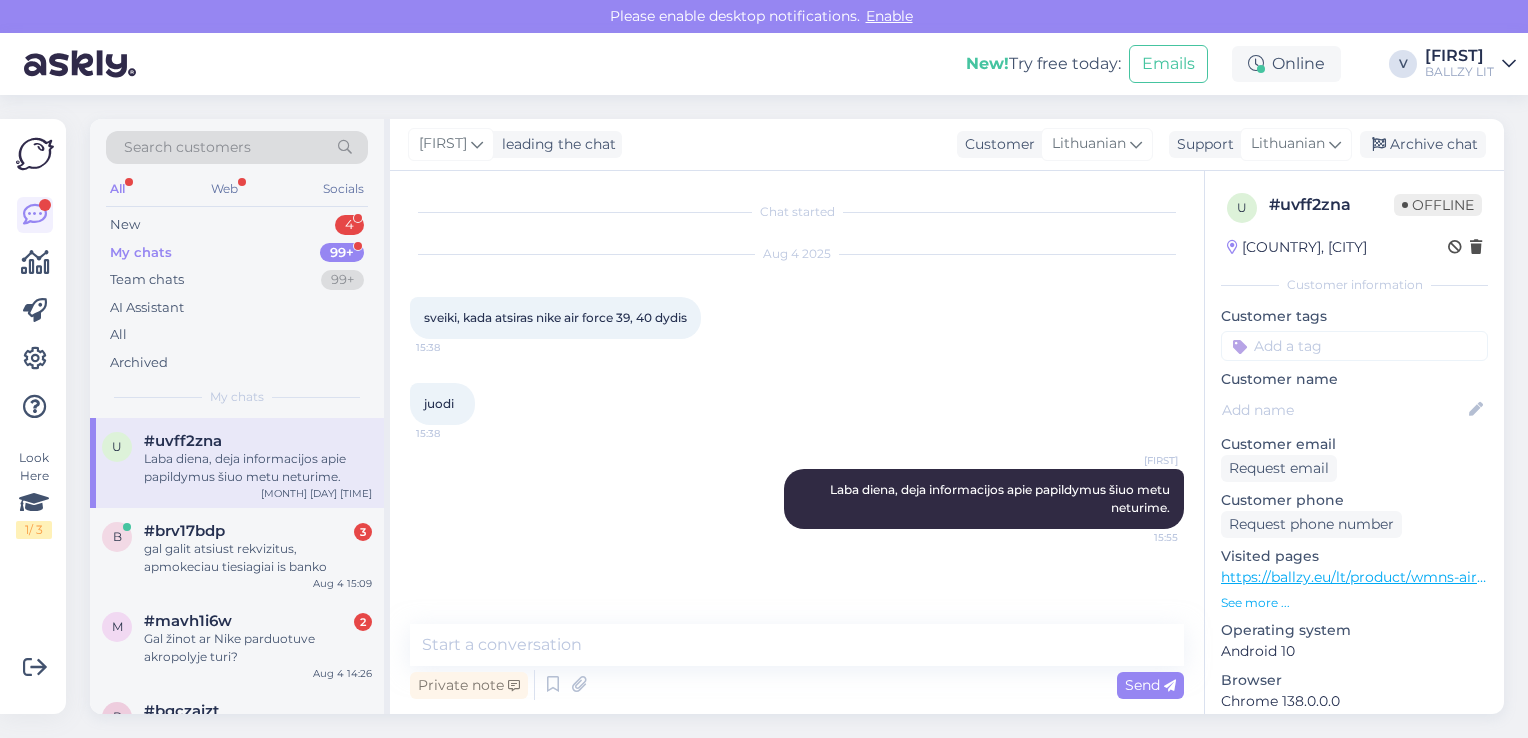 scroll, scrollTop: 0, scrollLeft: 0, axis: both 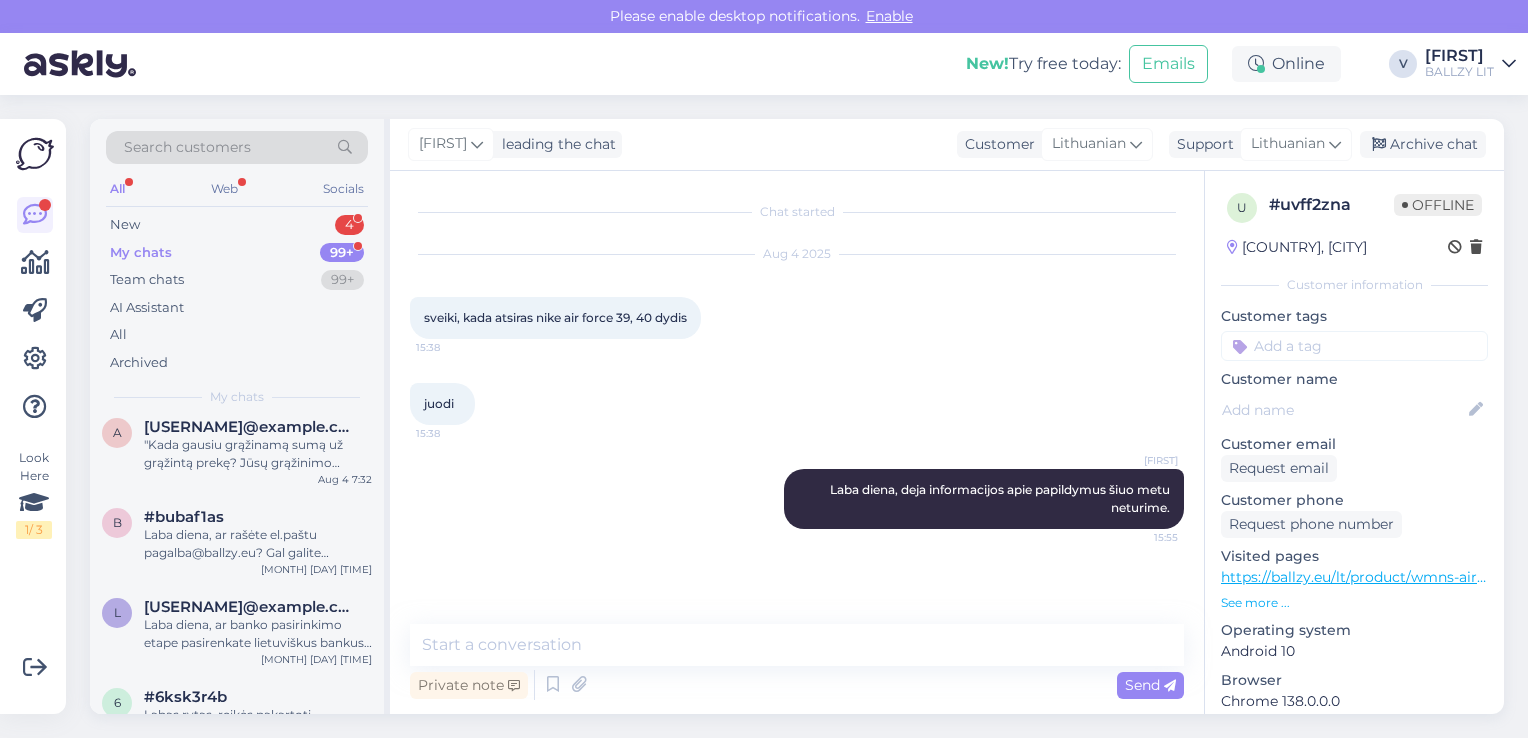 click on "Laba diena, ar banko pasirinkimo etape pasirenkate lietuviškus bankus? Pastebėjome, jog šiuo metu tvarkant internetinę parduotuvę, apmokėjimo pasirinkimo lange bankai nustatomi estiški, ten reikėtų pasirinkti lietuvišką parinktį ir apmokėjimas turėtų pavykti." at bounding box center (258, 634) 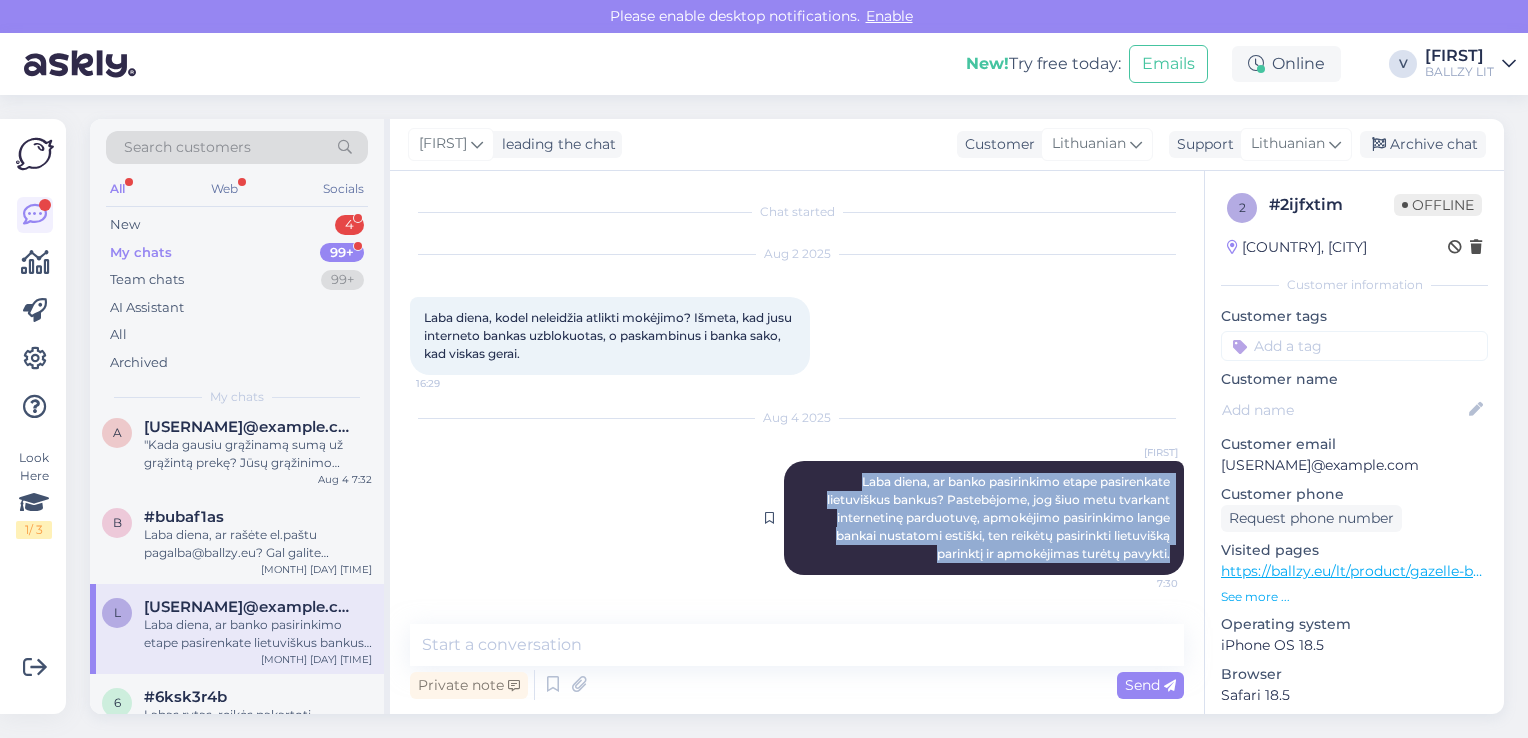 drag, startPoint x: 837, startPoint y: 474, endPoint x: 1180, endPoint y: 551, distance: 351.53662 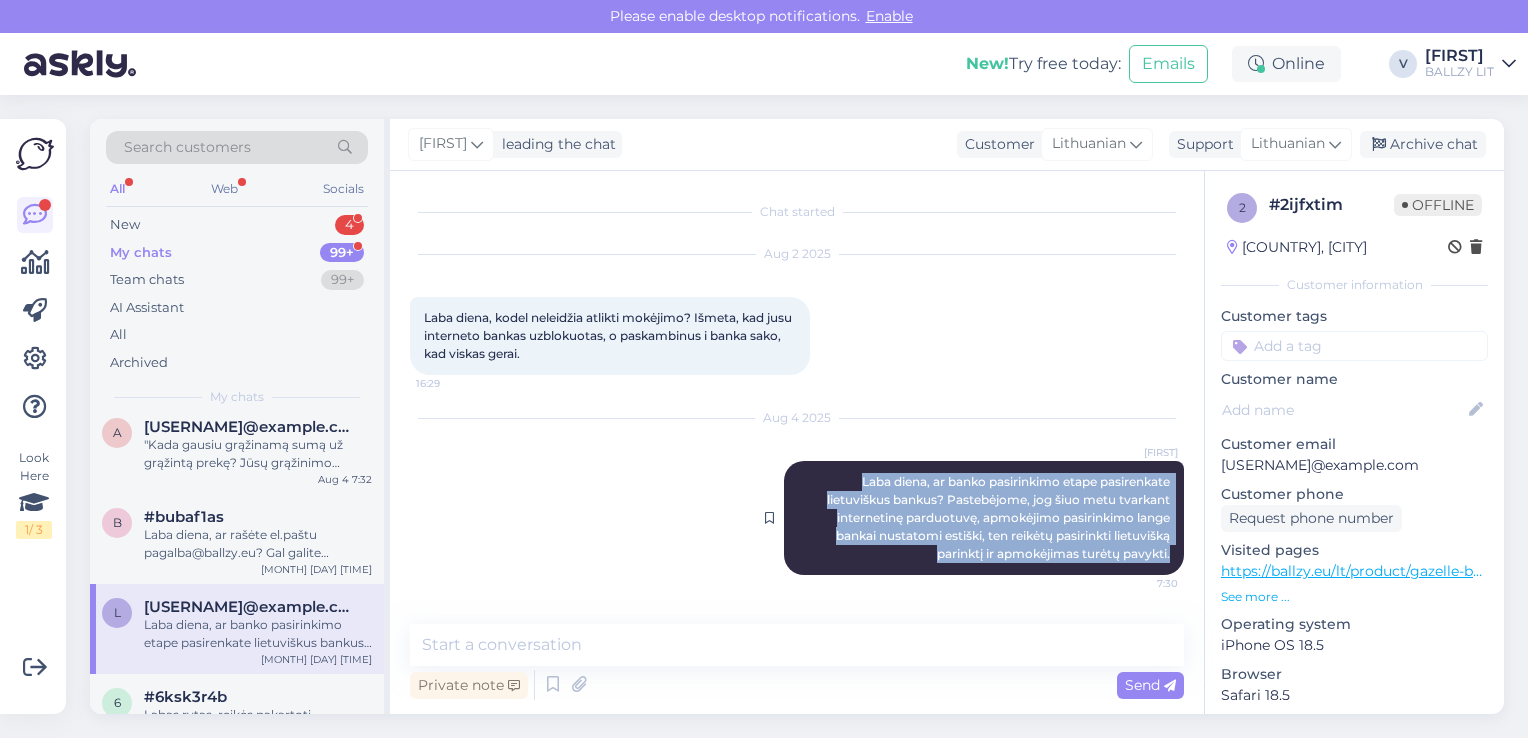 click on "[FIRST NAME] Laba diena, ar banko pasirinkimo etape pasirenkate lietuviškus bankus? Pastebėjome, jog šiuo metu tvarkant internetinę parduotuvę, apmokėjimo pasirinkimo lange bankai nustatomi estiški, ten reikėtų pasirinkti lietuvišką parinktį ir apmokėjimas turėtų pavykti. 7:30" at bounding box center [984, 518] 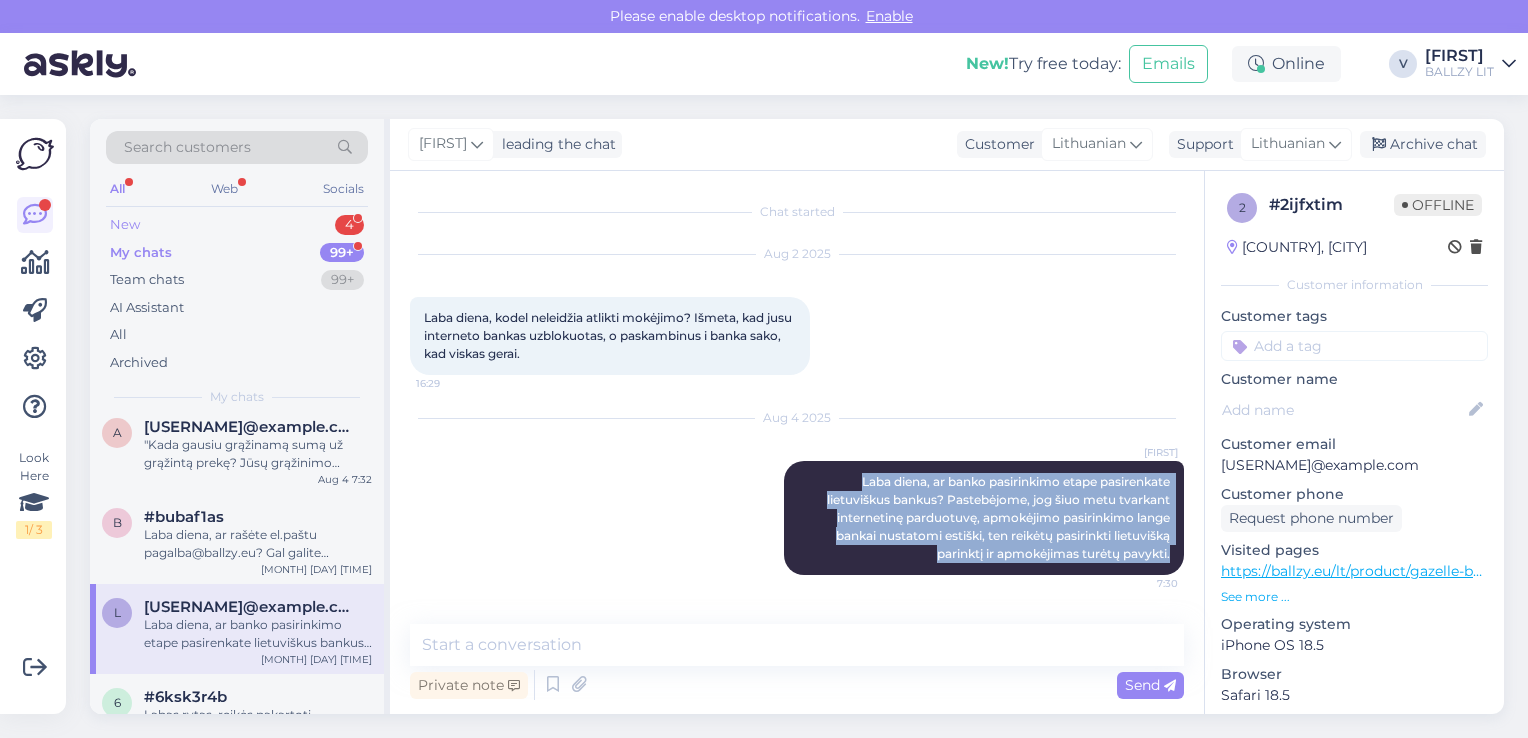click on "New 4" at bounding box center (237, 225) 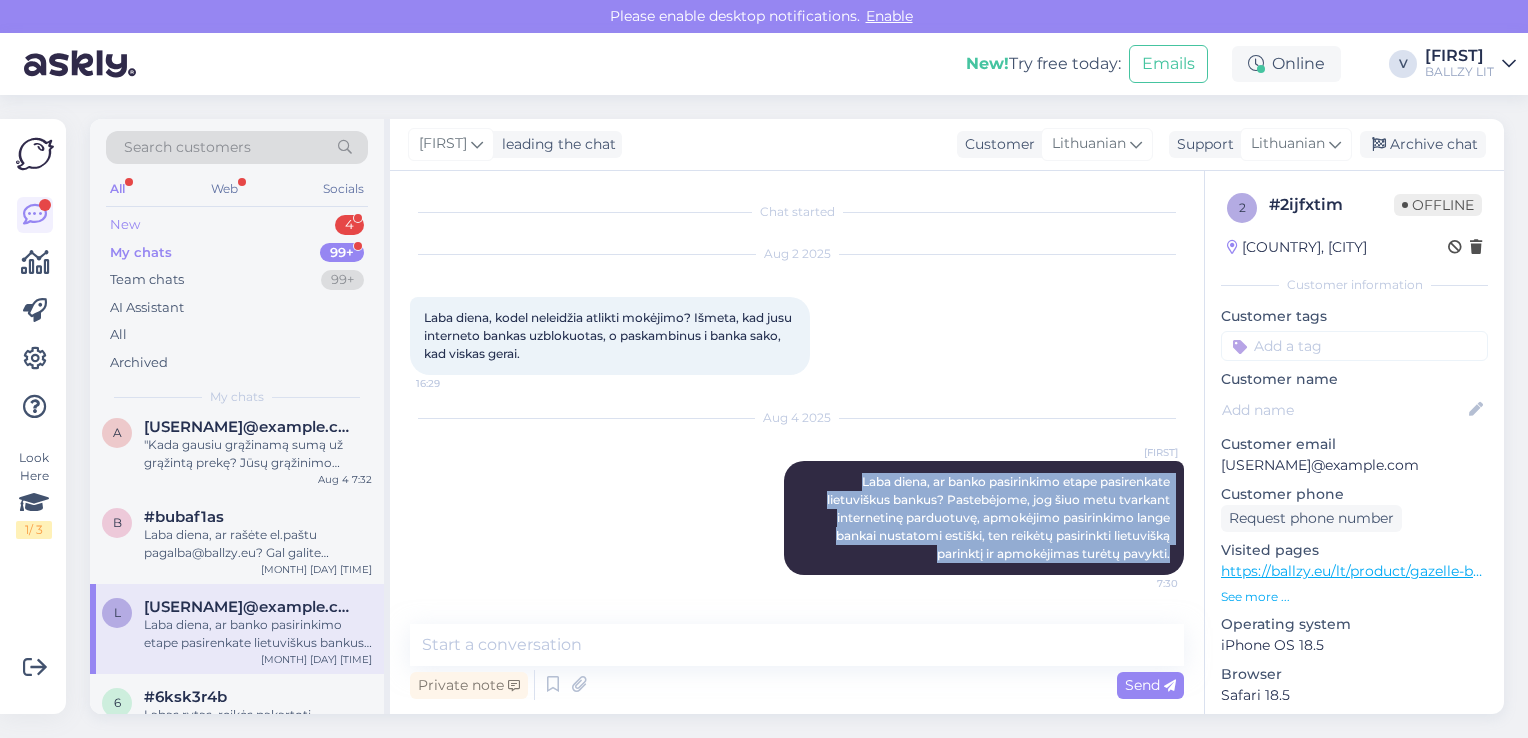 scroll, scrollTop: 0, scrollLeft: 0, axis: both 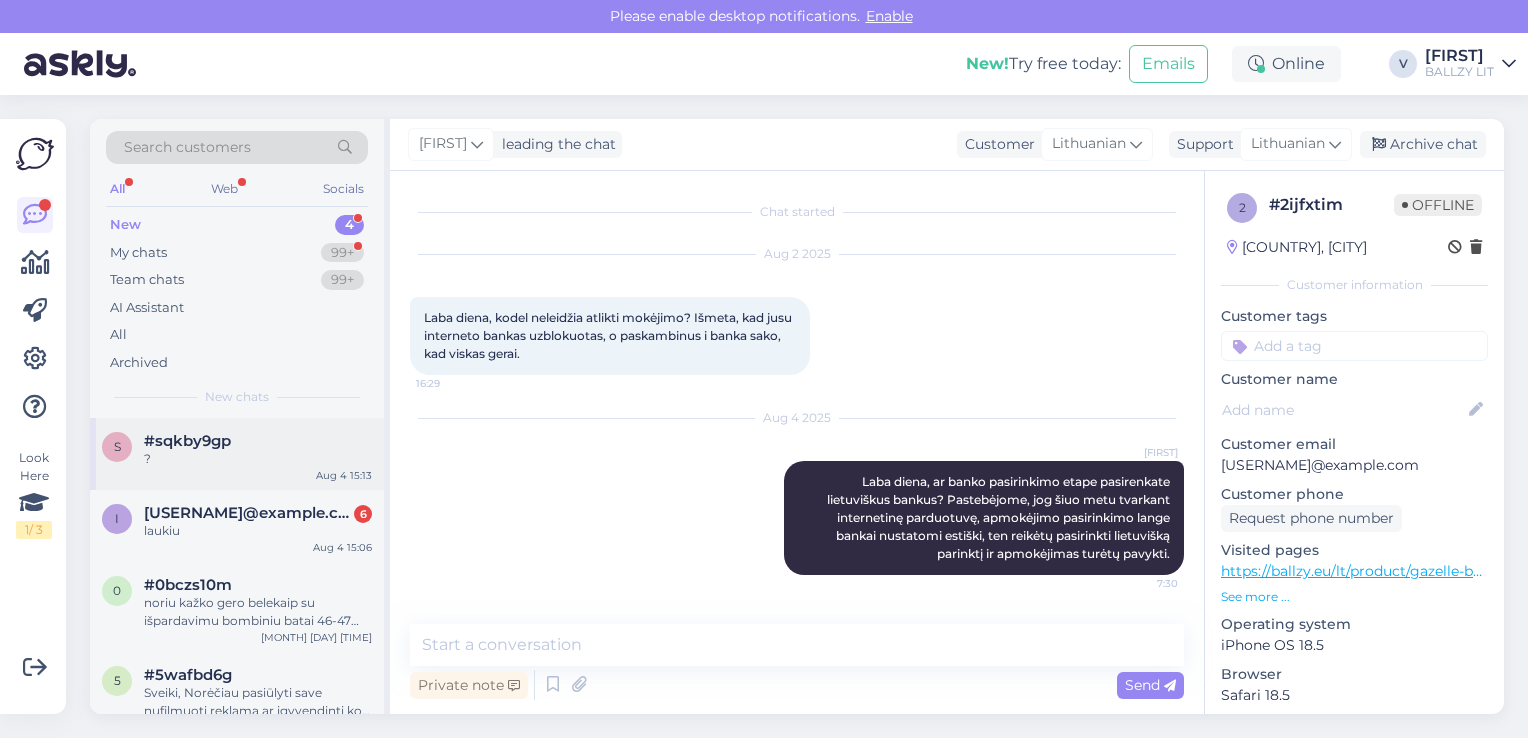 click on "#sqkby9gp" at bounding box center [258, 441] 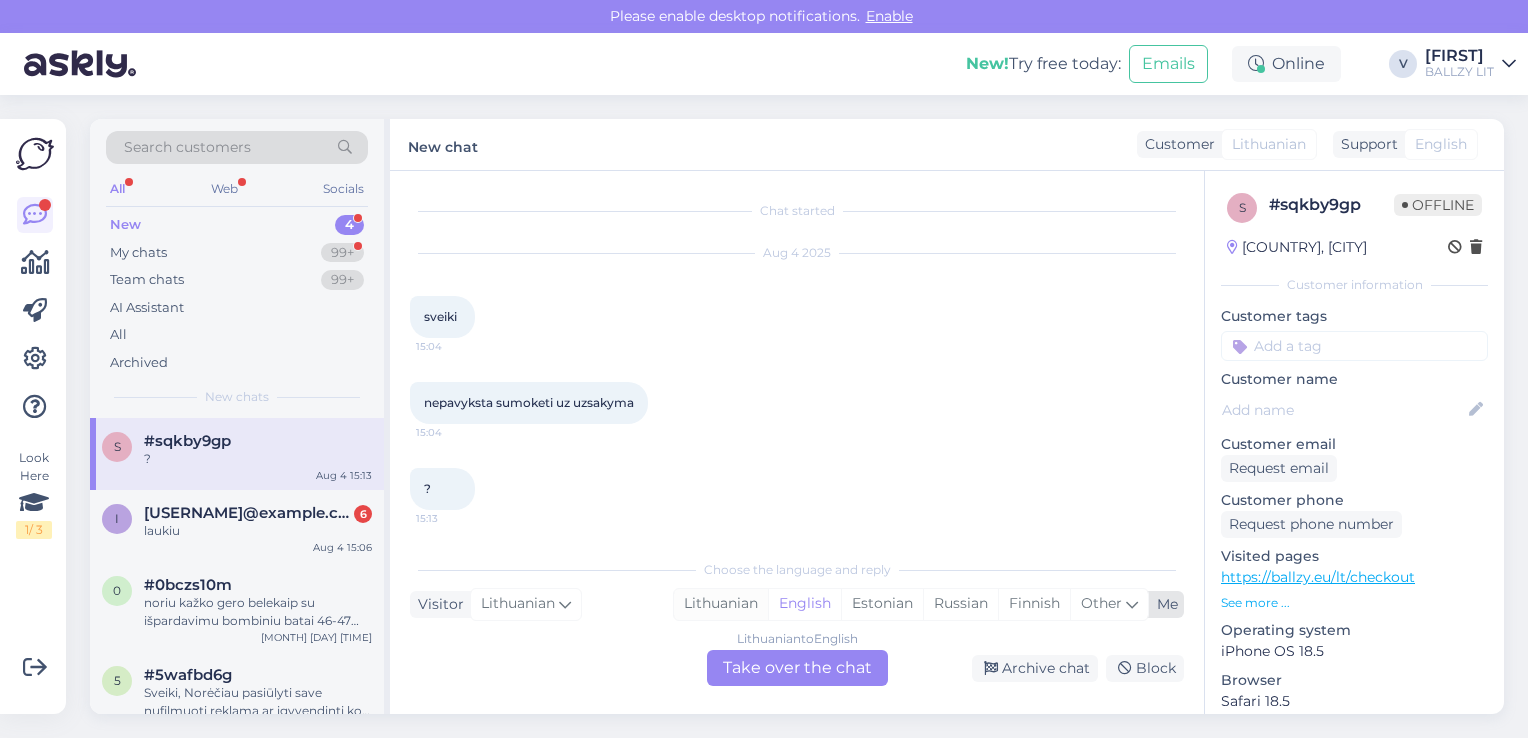 click on "Lithuanian" at bounding box center [721, 604] 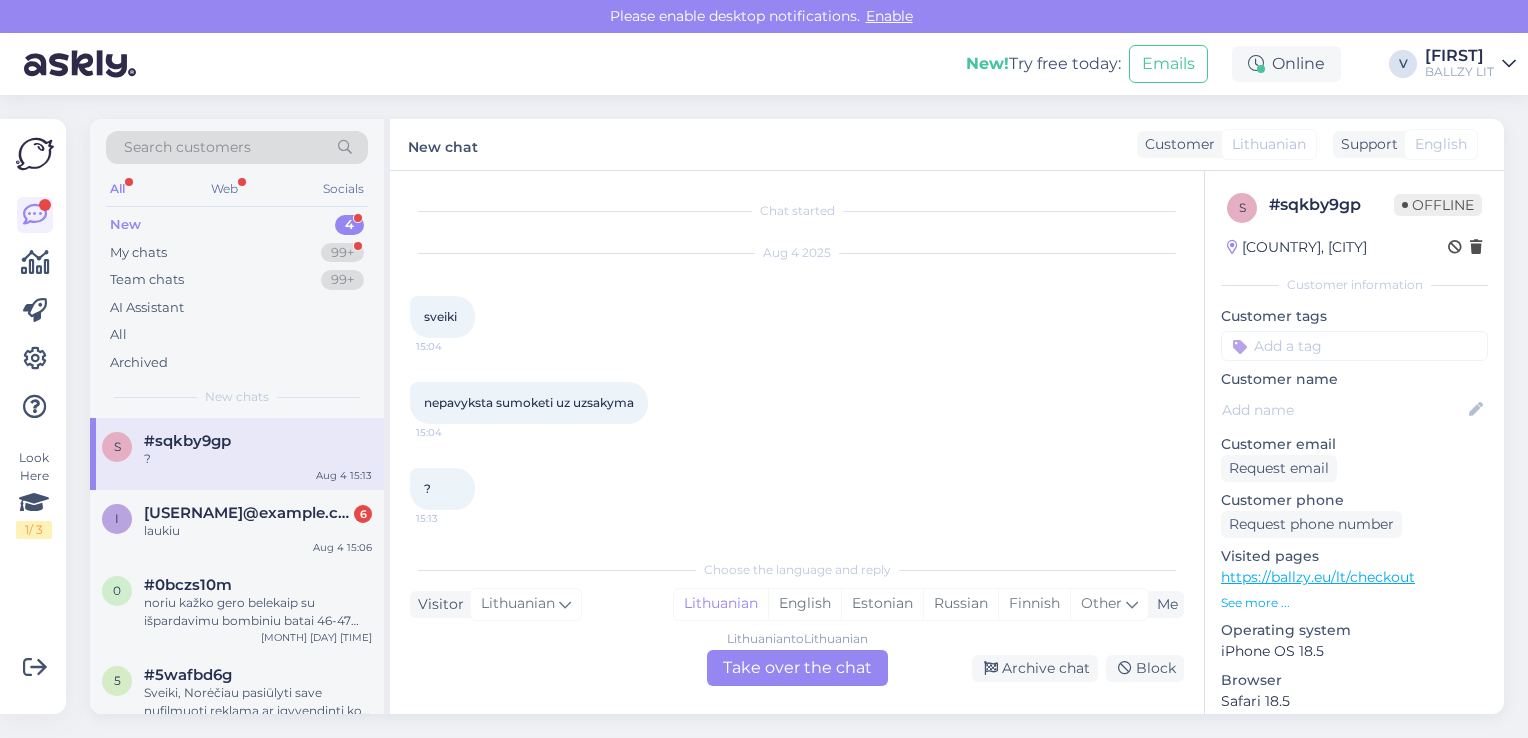 click on "Lithuanian  to  Lithuanian Take over the chat" at bounding box center [797, 668] 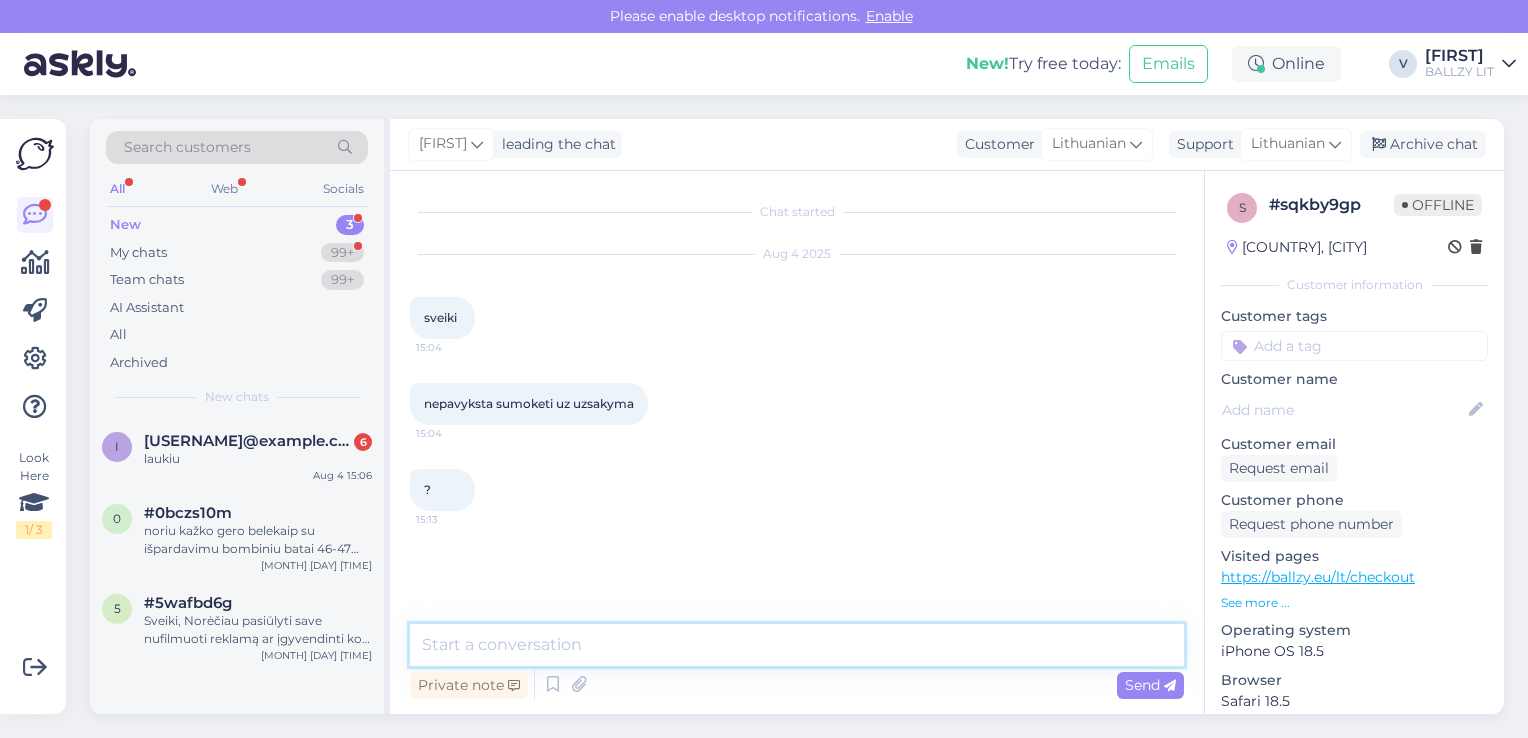 click at bounding box center [797, 645] 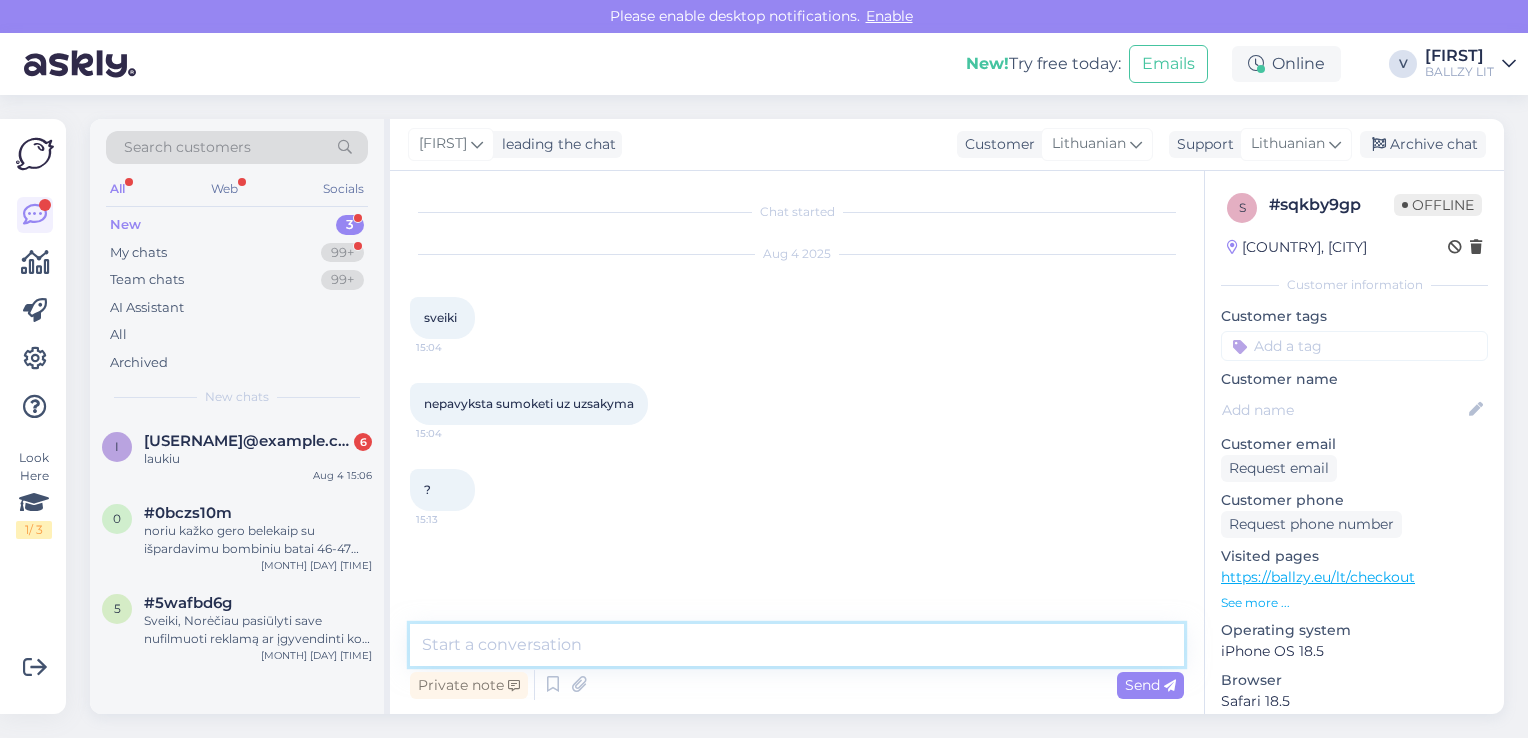 type on "Laba diena, ar banko pasirinkimo etape pasirenkate lietuviškus bankus? Pastebėjome, jog šiuo metu tvarkant internetinę parduotuvę, apmokėjimo pasirinkimo lange bankai nustatomi estiški, ten reikėtų pasirinkti lietuvišką parinktį ir apmokėjimas turėtų pavykti." 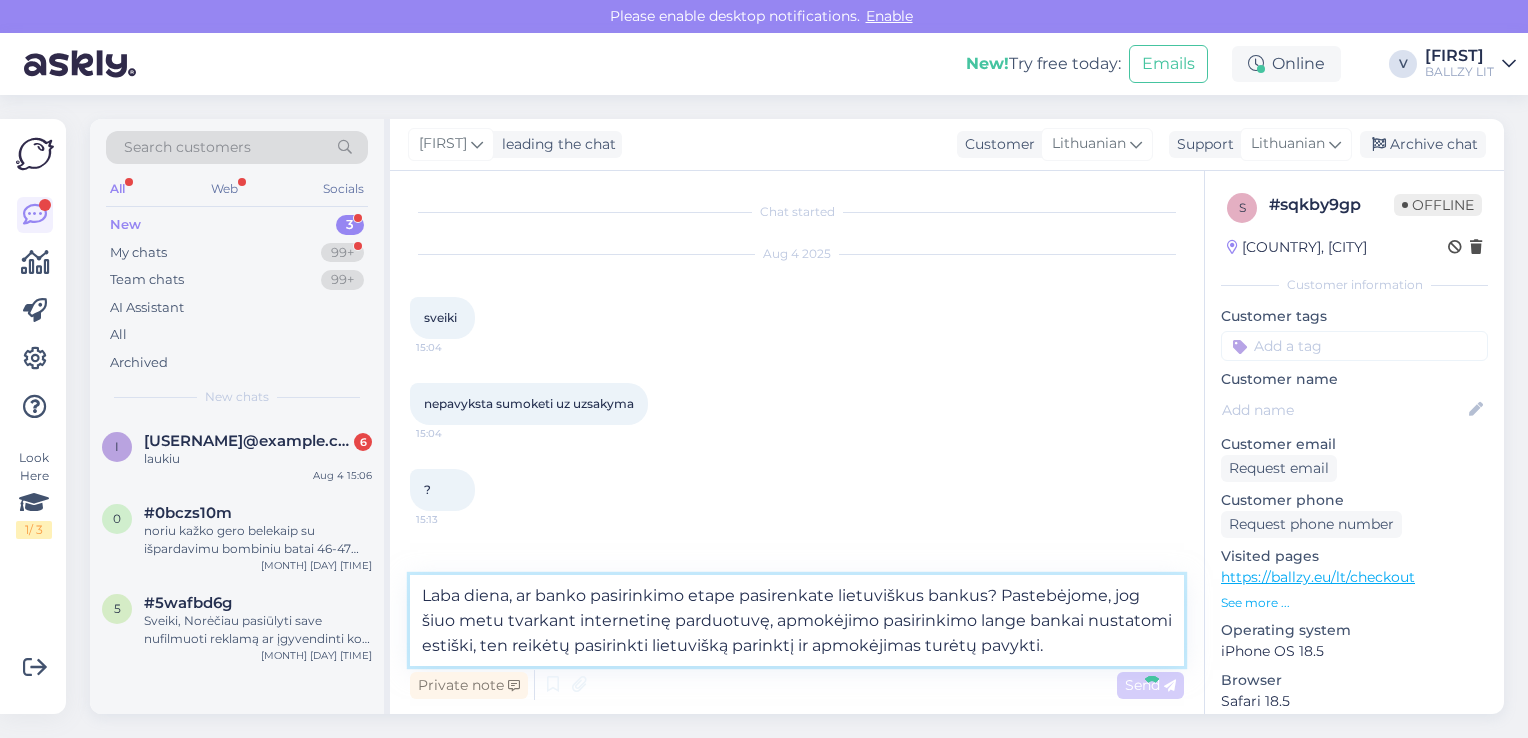 type 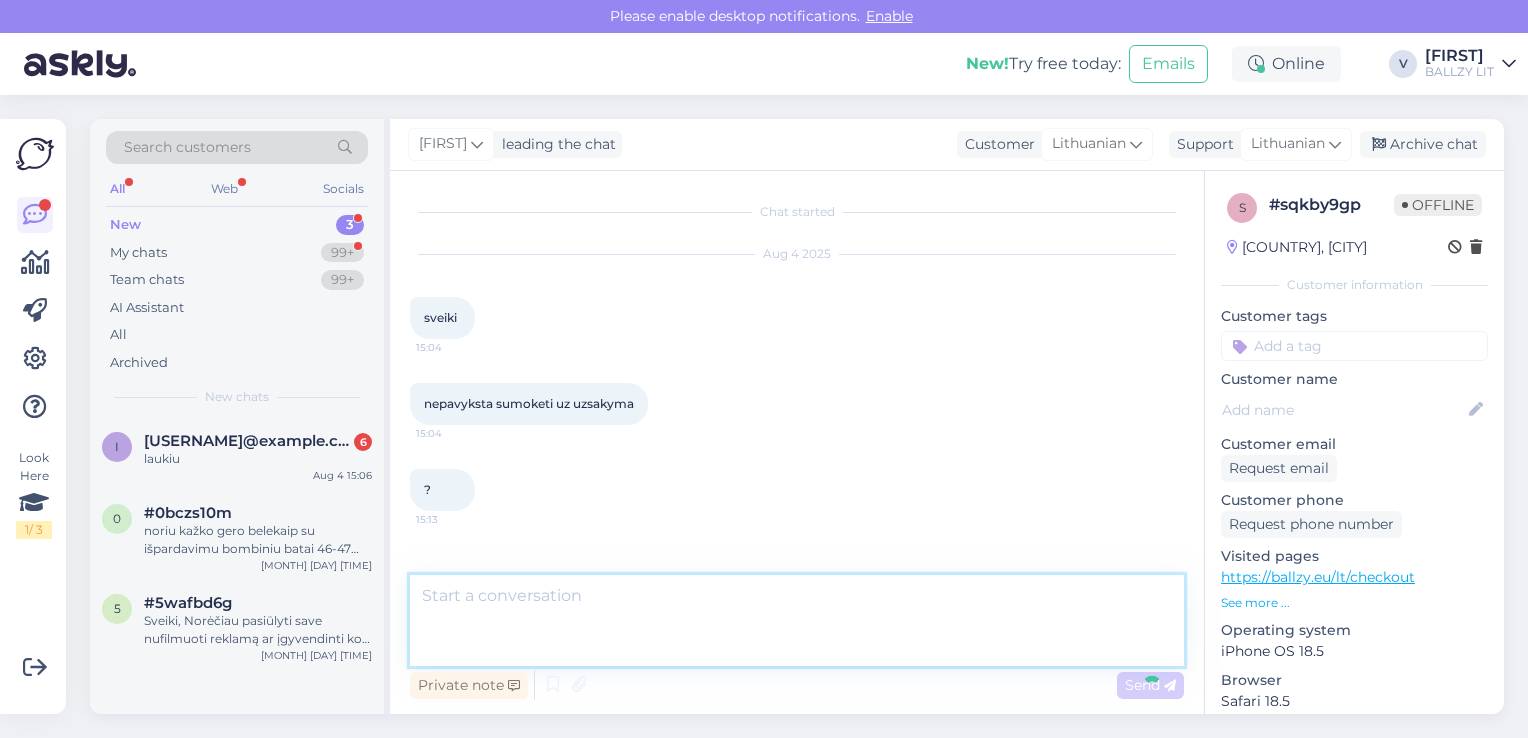 scroll, scrollTop: 84, scrollLeft: 0, axis: vertical 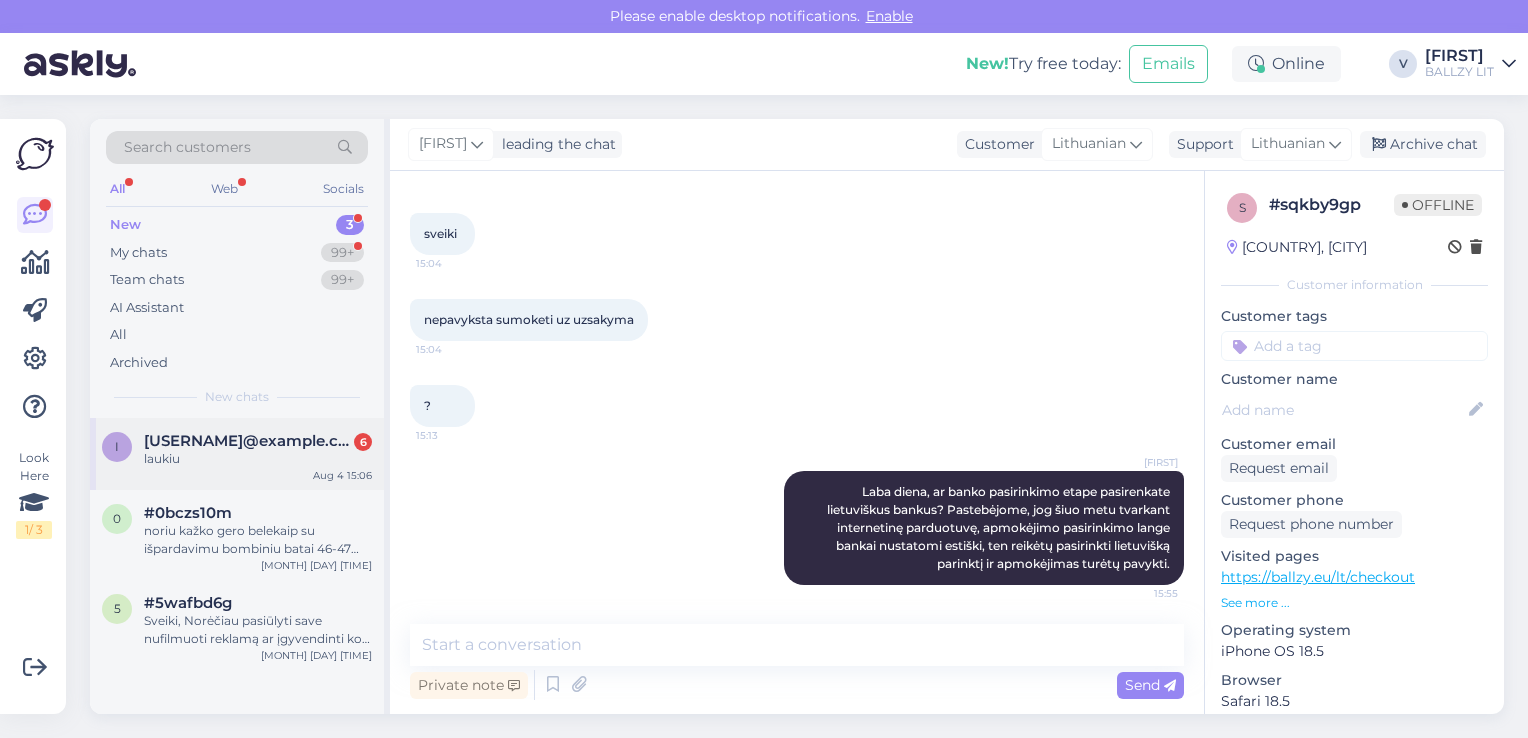 click on "laukiu" at bounding box center (258, 459) 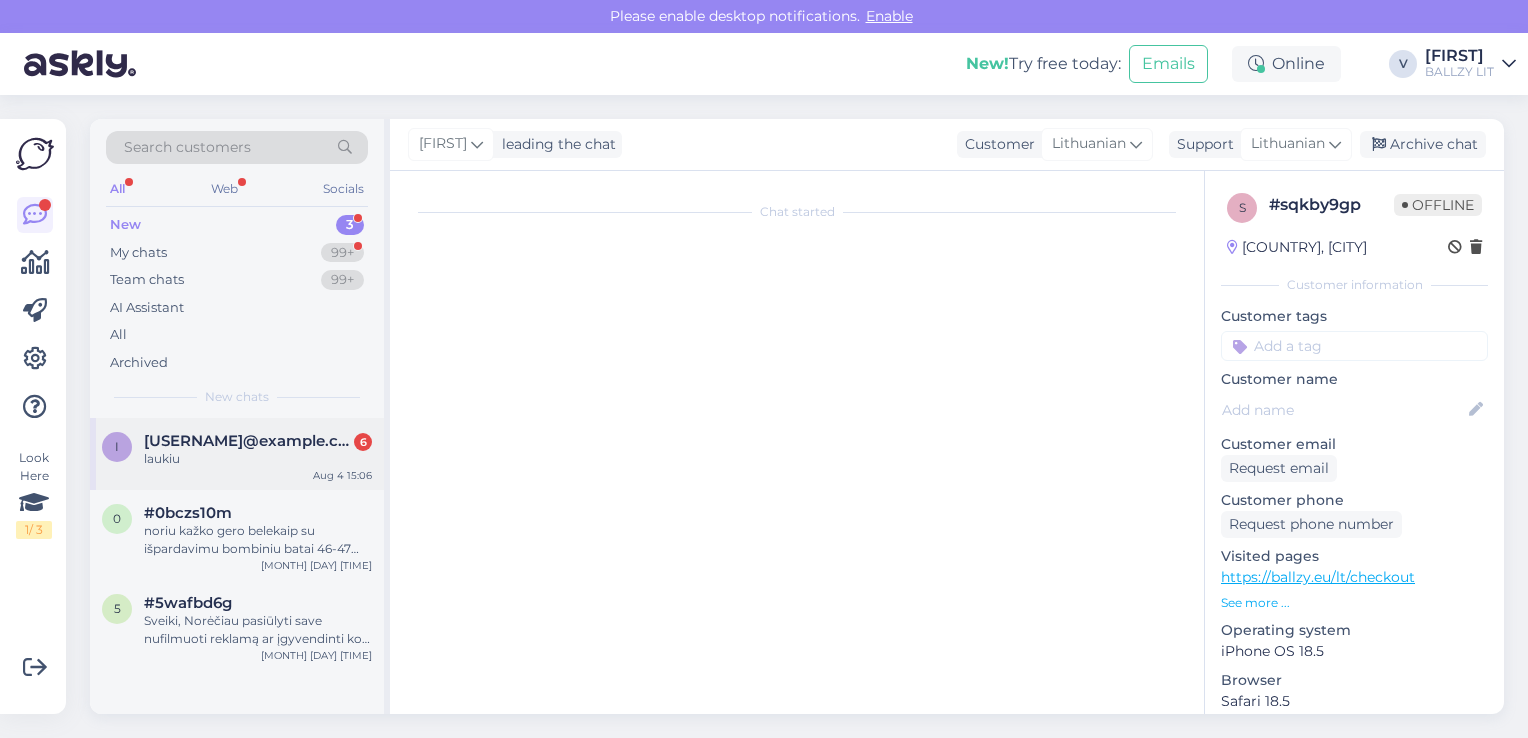 scroll, scrollTop: 352, scrollLeft: 0, axis: vertical 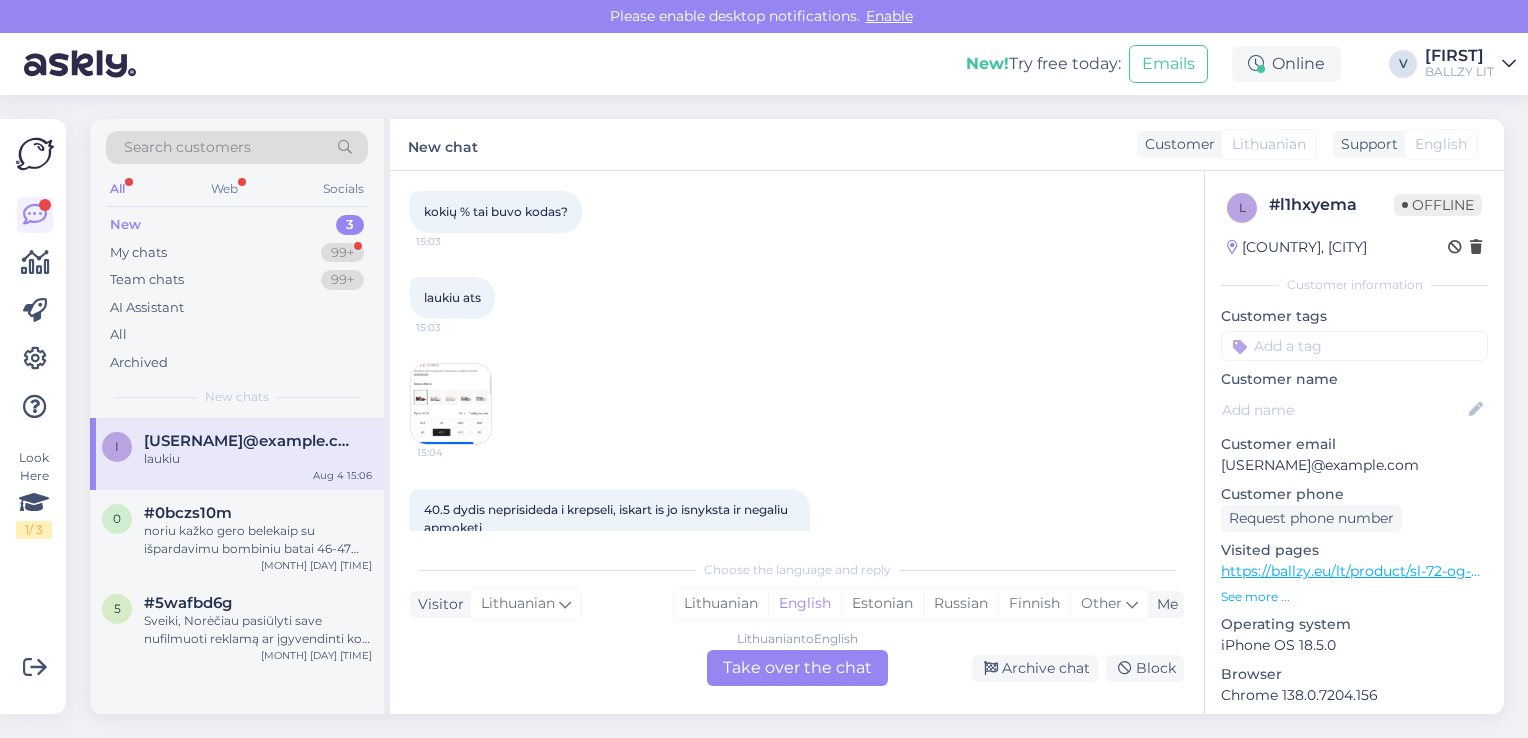 click on "https://ballzy.eu/lt/product/sl-72-og-w-ie3425-5-cnf" at bounding box center (1397, 571) 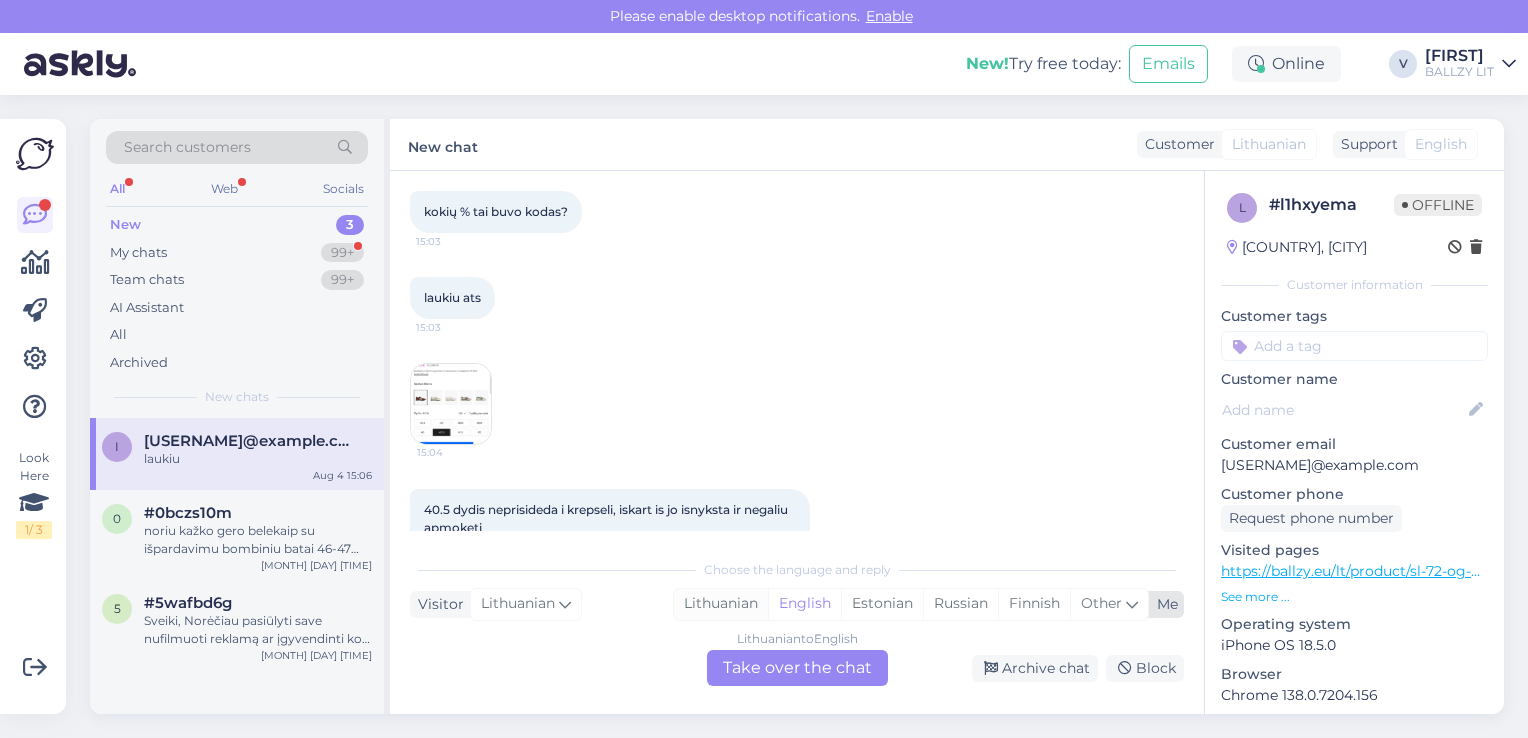click on "Lithuanian" at bounding box center [721, 604] 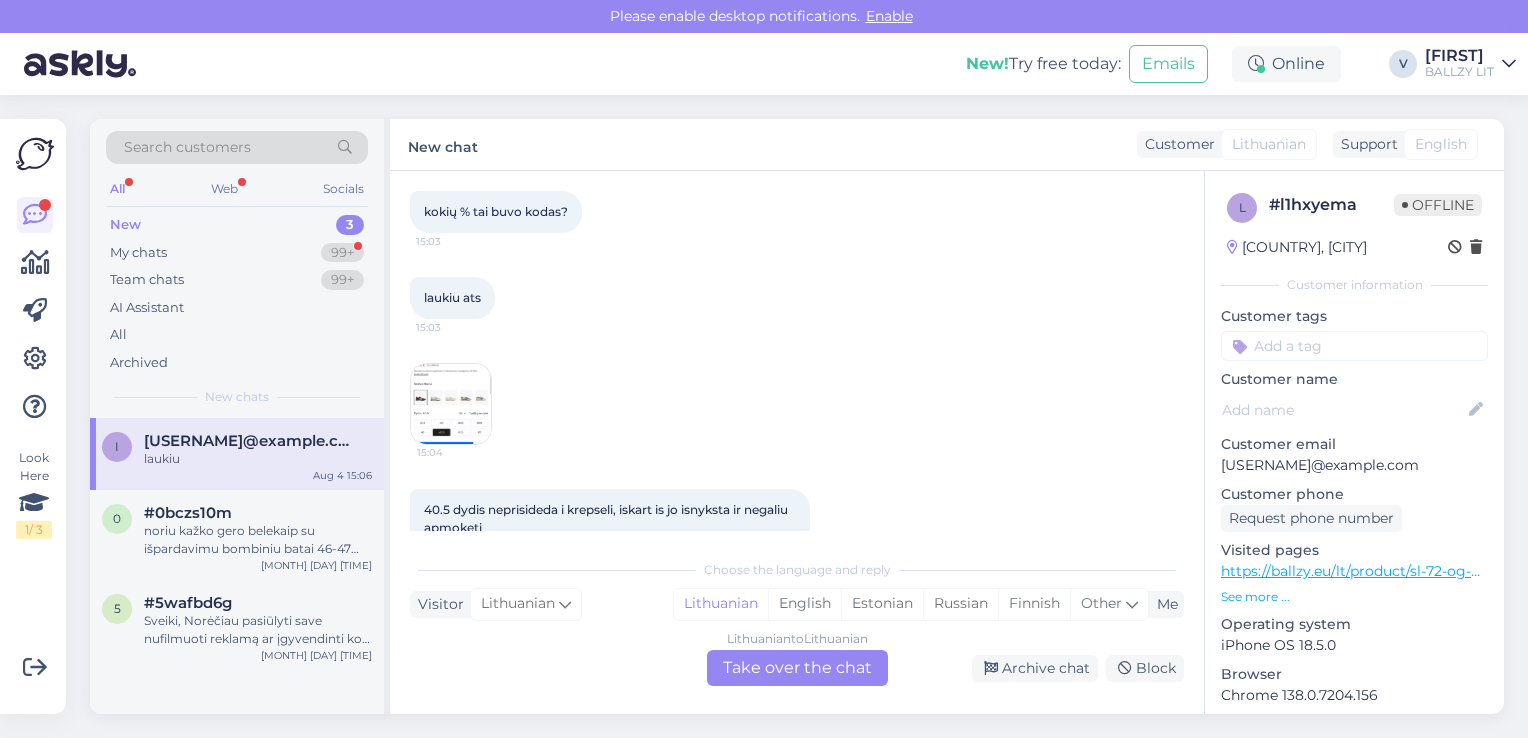 click on "Lithuanian  to  Lithuanian Take over the chat" at bounding box center [797, 668] 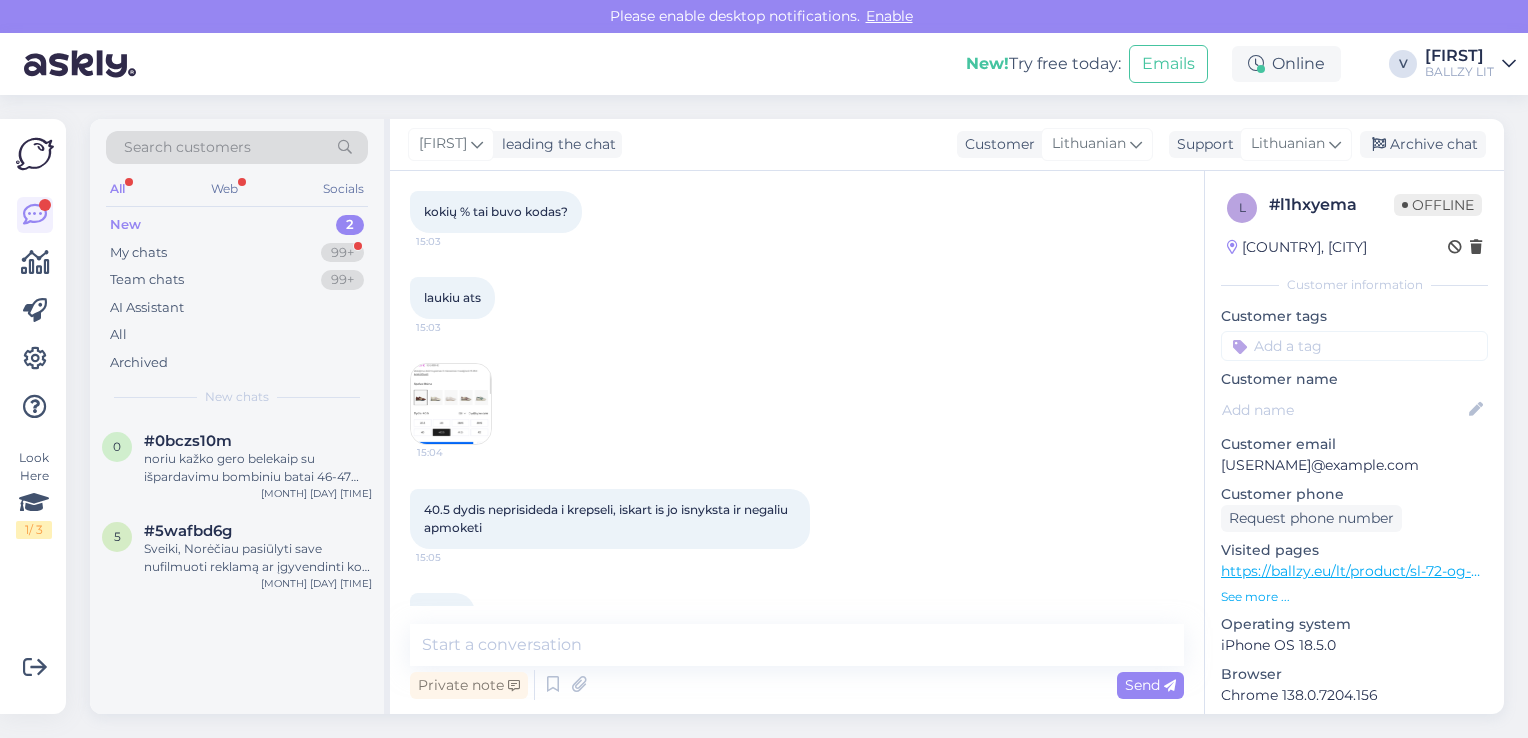 click at bounding box center [451, 404] 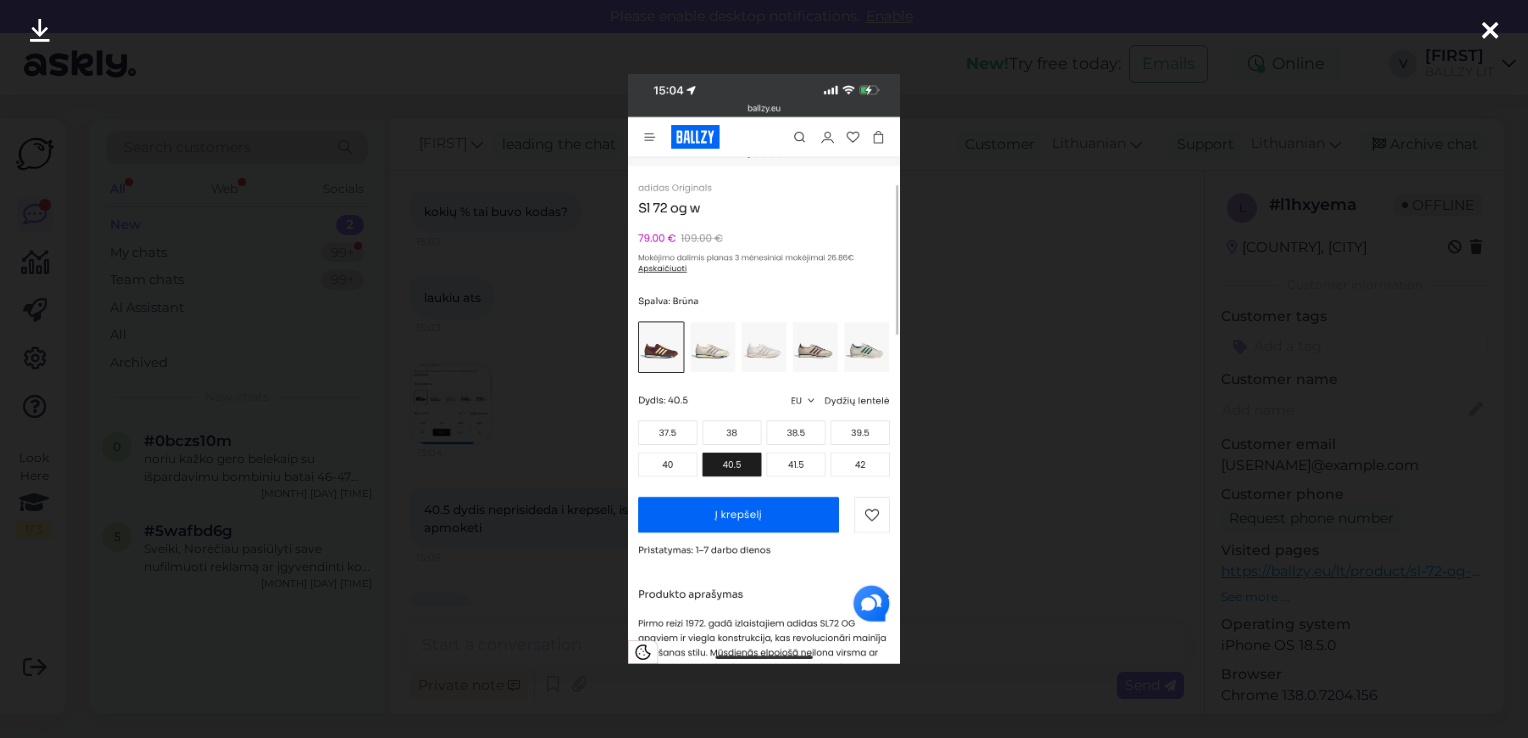 click at bounding box center (764, 369) 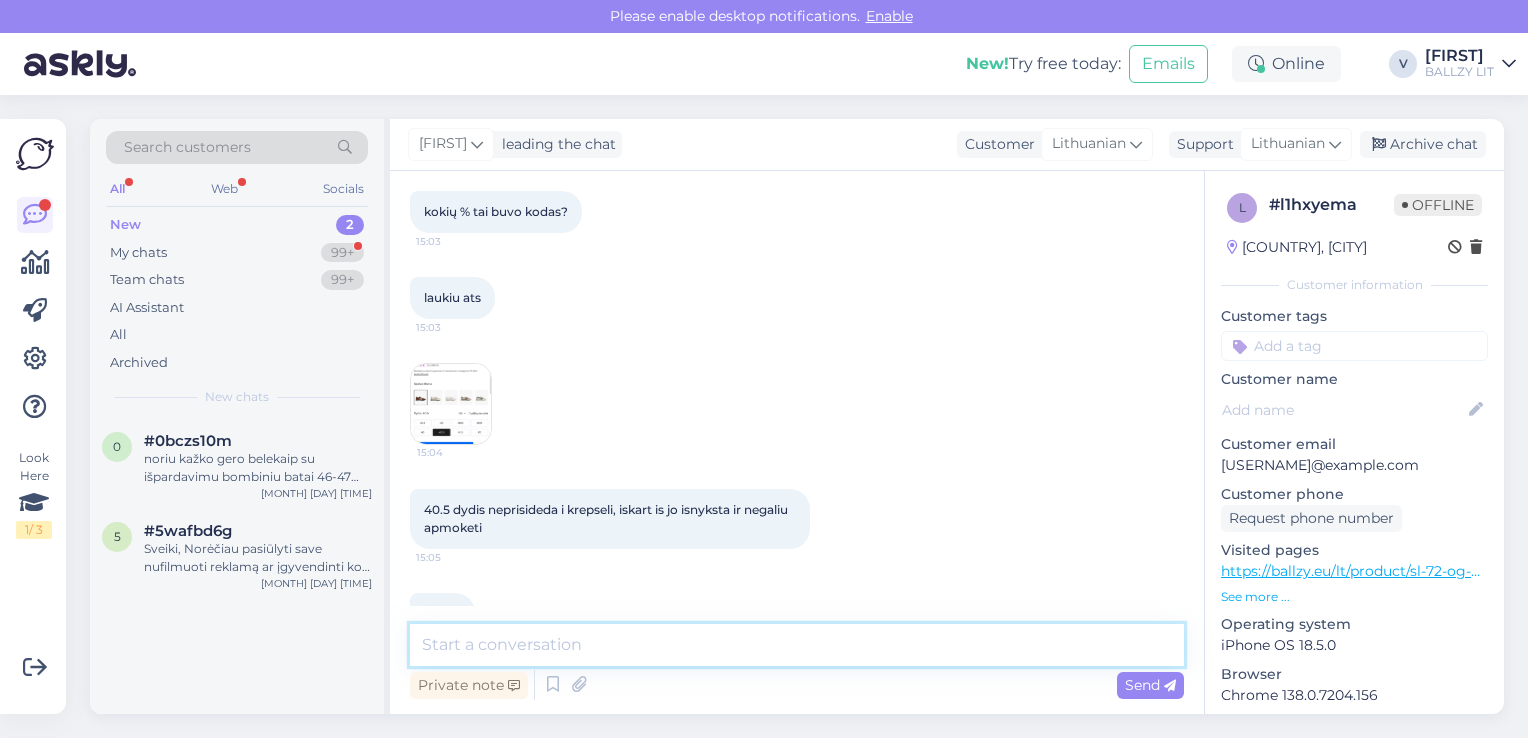 click at bounding box center [797, 645] 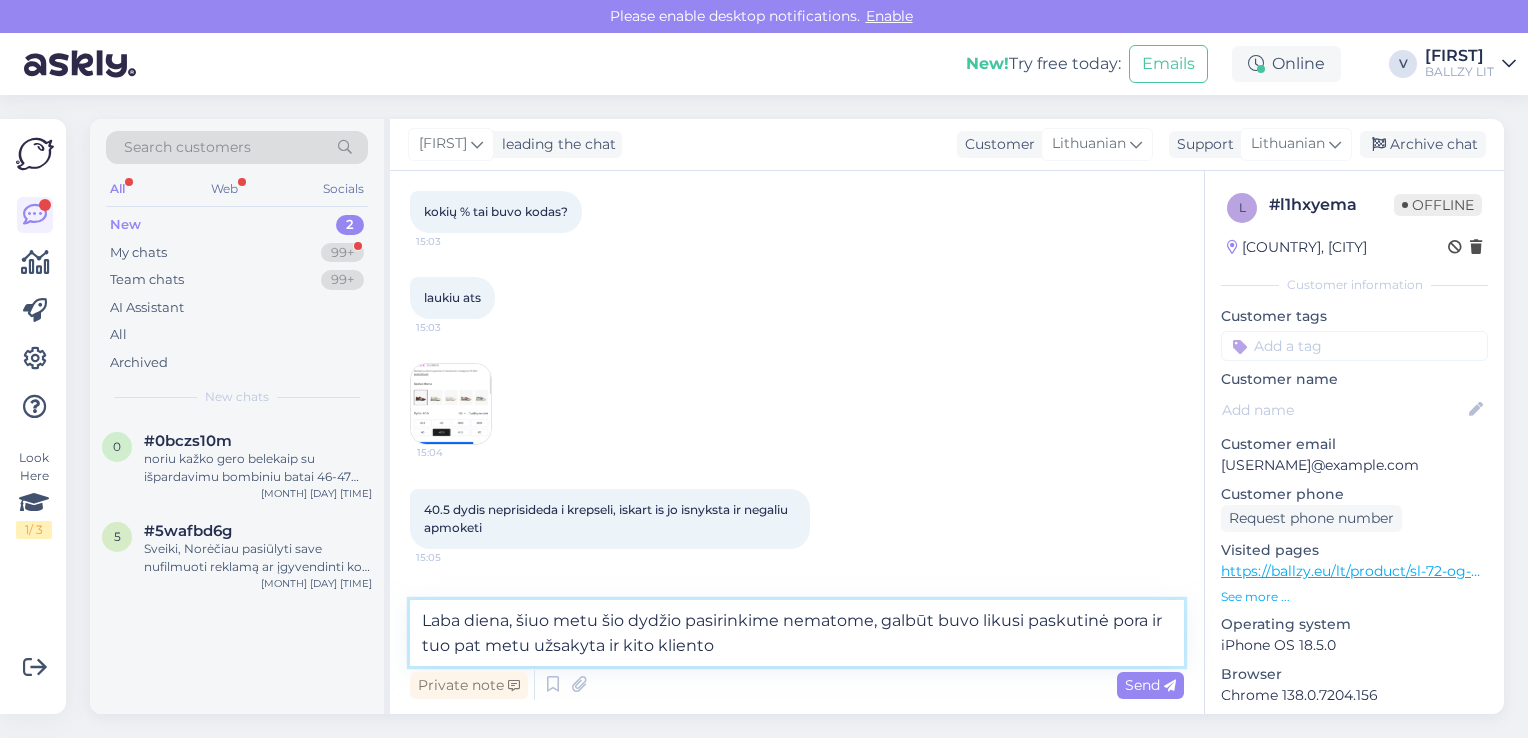 type on "Laba diena, šiuo metu šio dydžio pasirinkime nematome, galbūt buvo likusi paskutinė pora ir tuo pat metu užsakyta ir kito kliento." 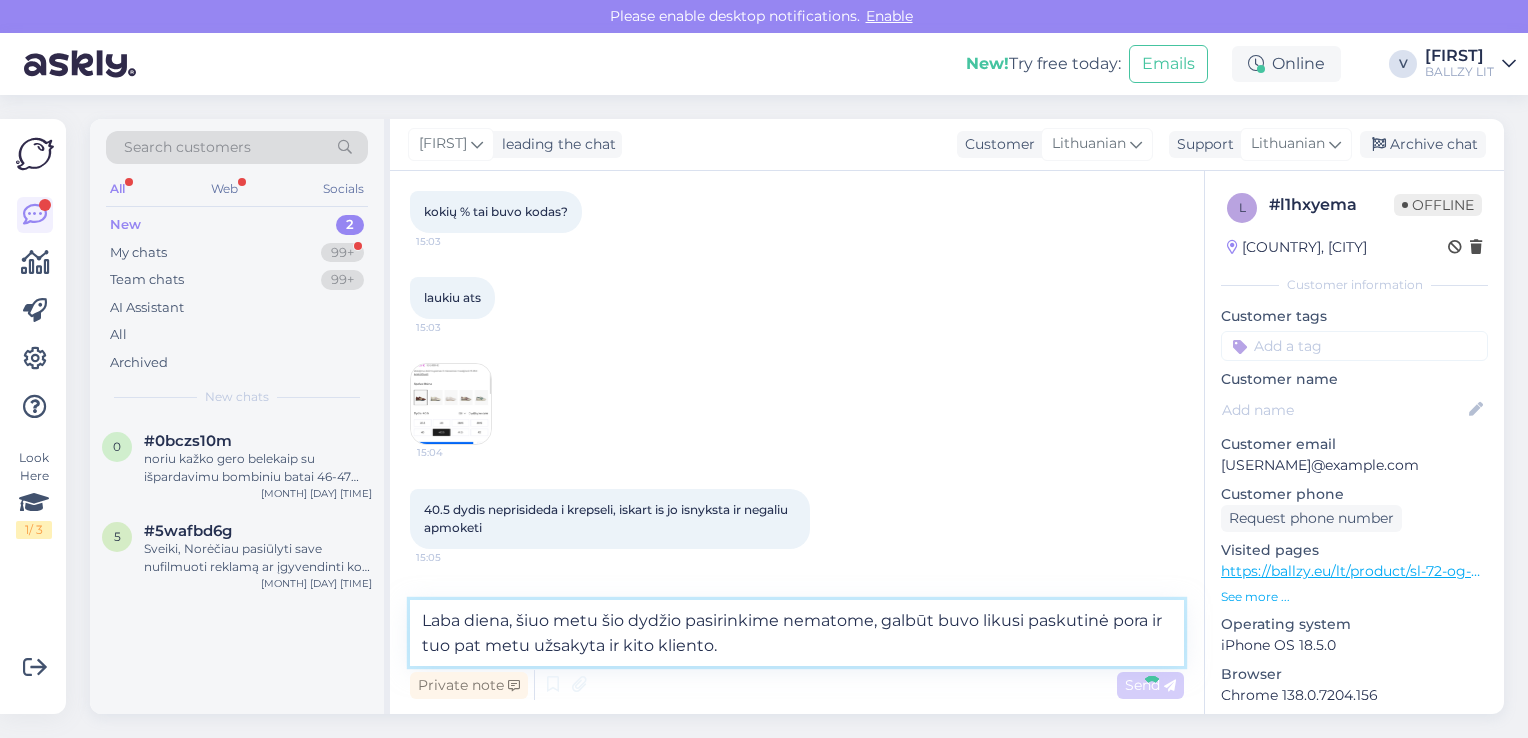 type 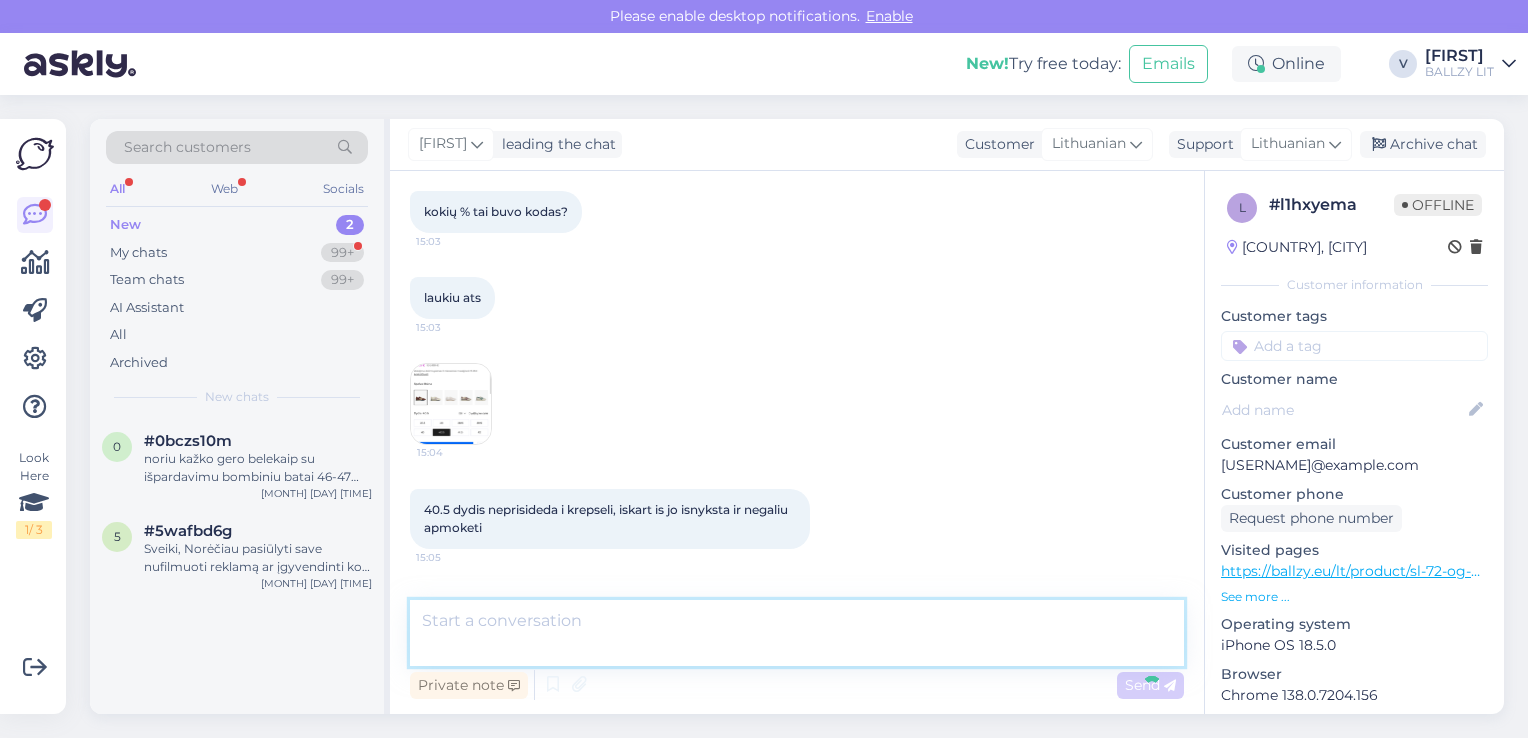 scroll, scrollTop: 400, scrollLeft: 0, axis: vertical 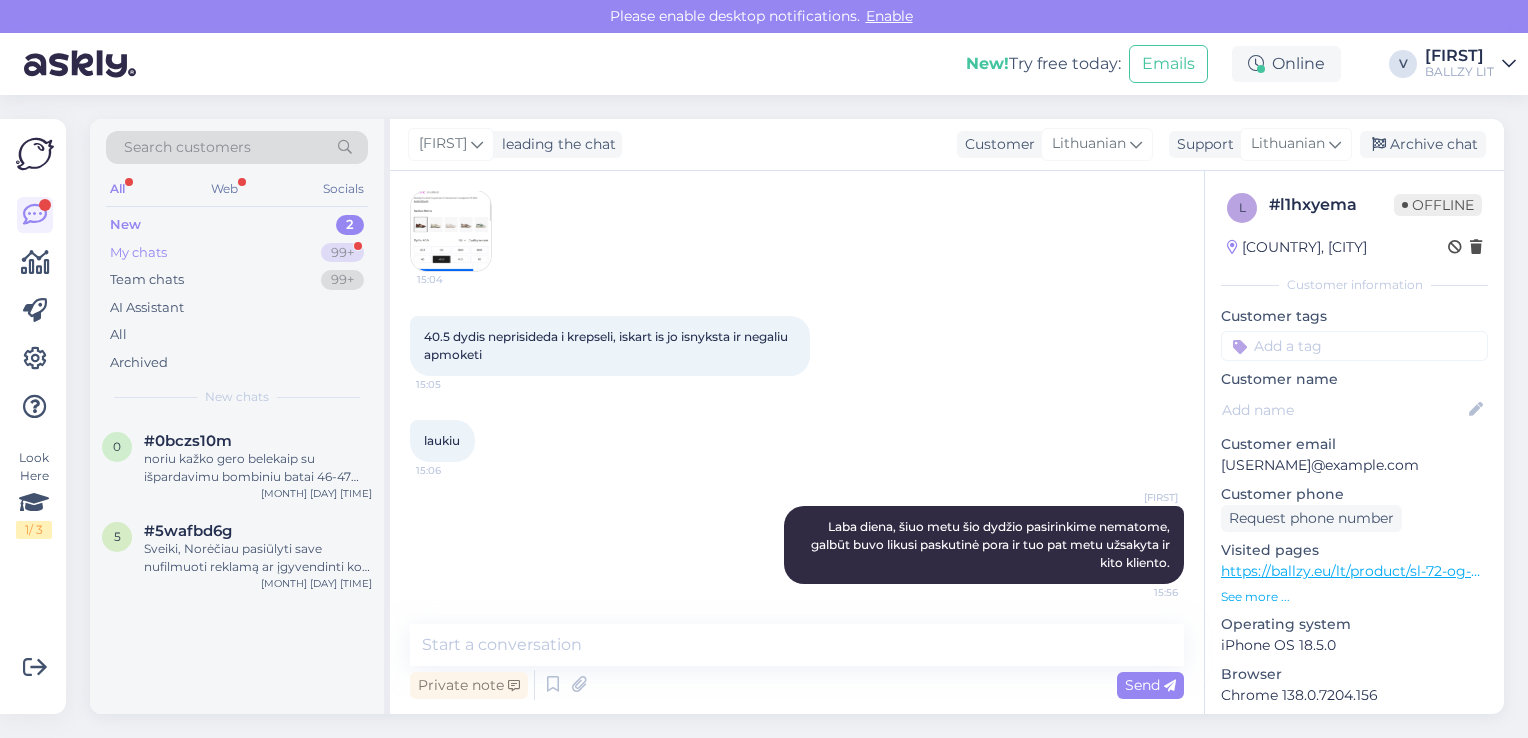 click on "My chats 99+" at bounding box center [237, 253] 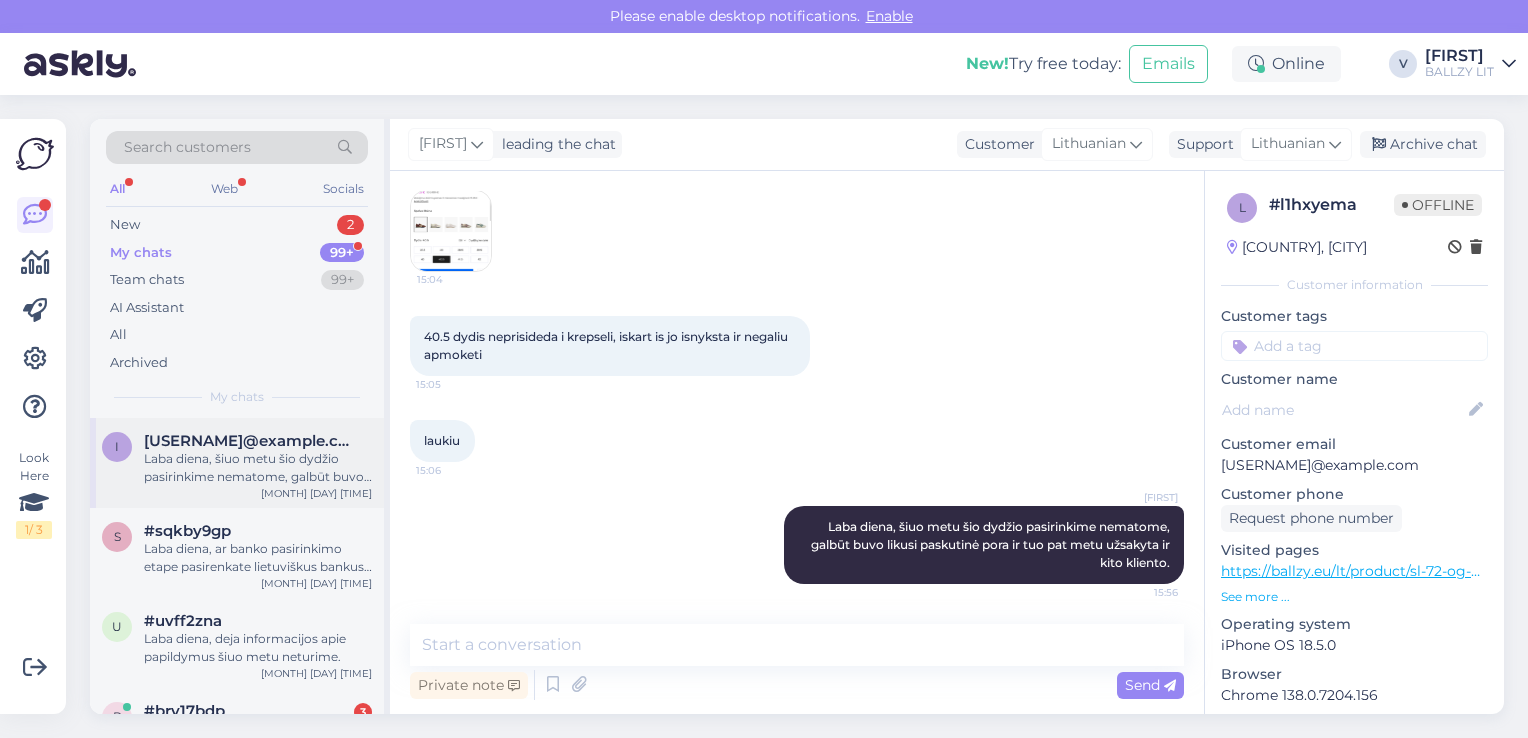 click on "i [EMAIL] Laba diena, šiuo metu šio dydžio pasirinkime nematome, galbūt buvo likusi paskutinė pora ir tuo pat metu užsakyta ir kito kliento. Aug 4 15:56" at bounding box center [237, 463] 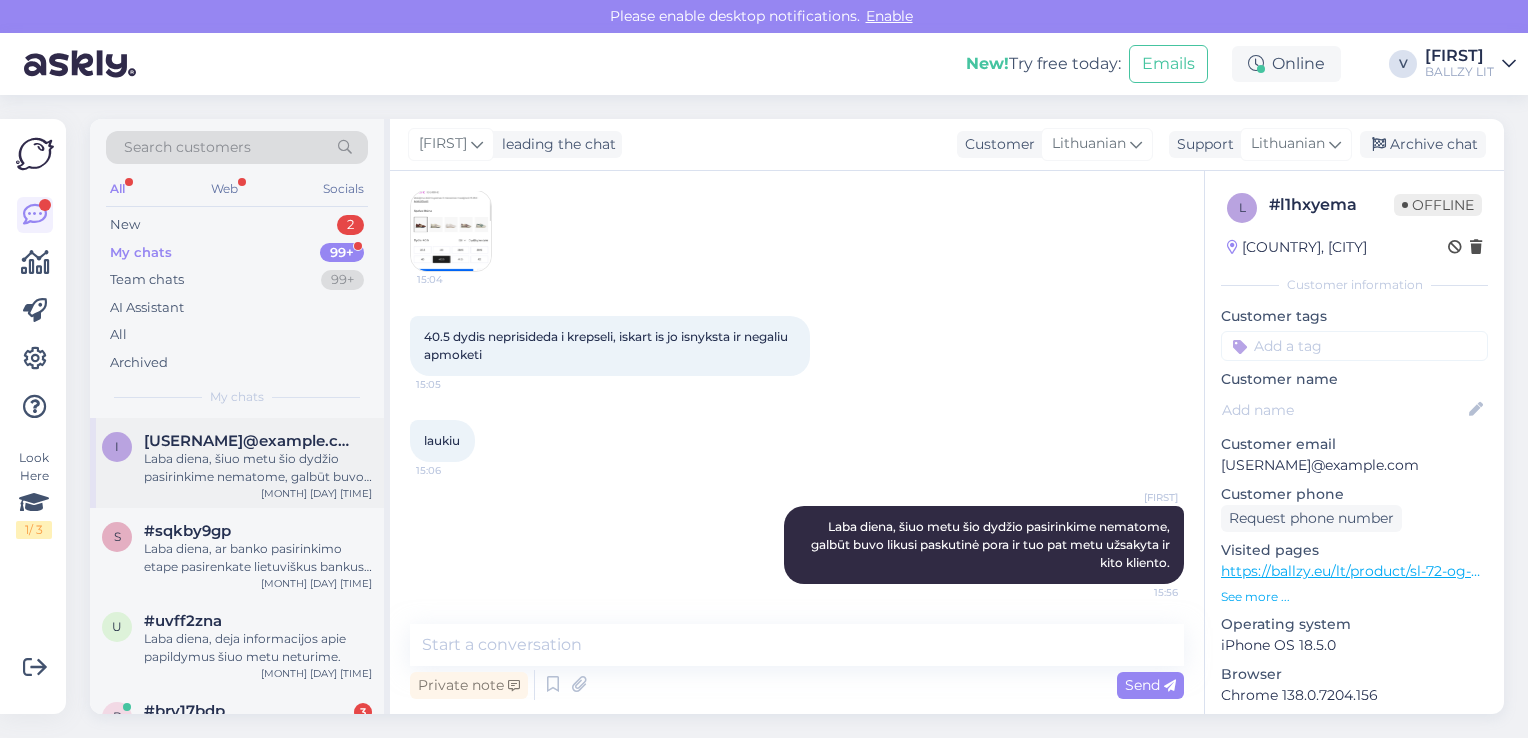 scroll, scrollTop: 400, scrollLeft: 0, axis: vertical 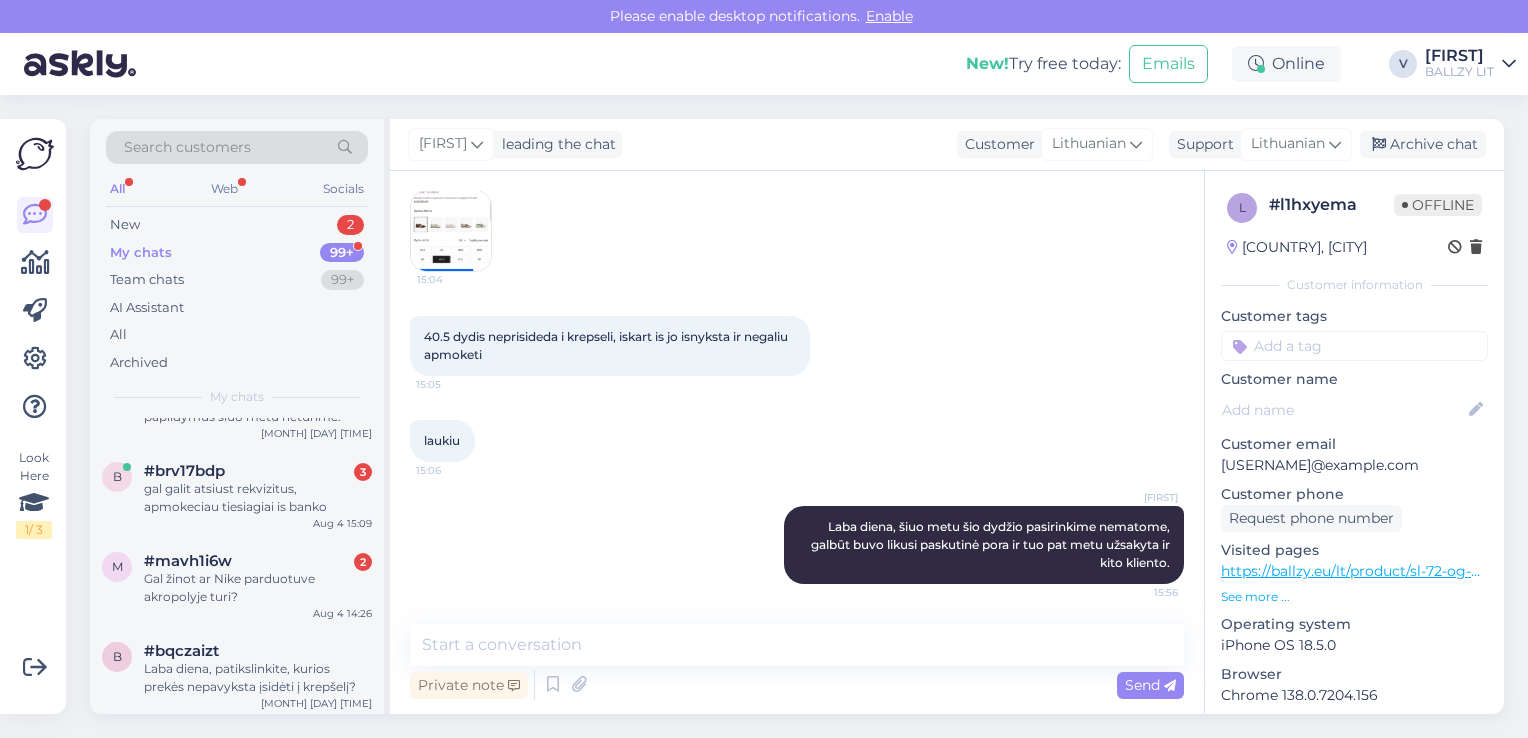click on "gal galit atsiust rekvizitus, apmokeciau tiesiagiai is banko" at bounding box center (258, 498) 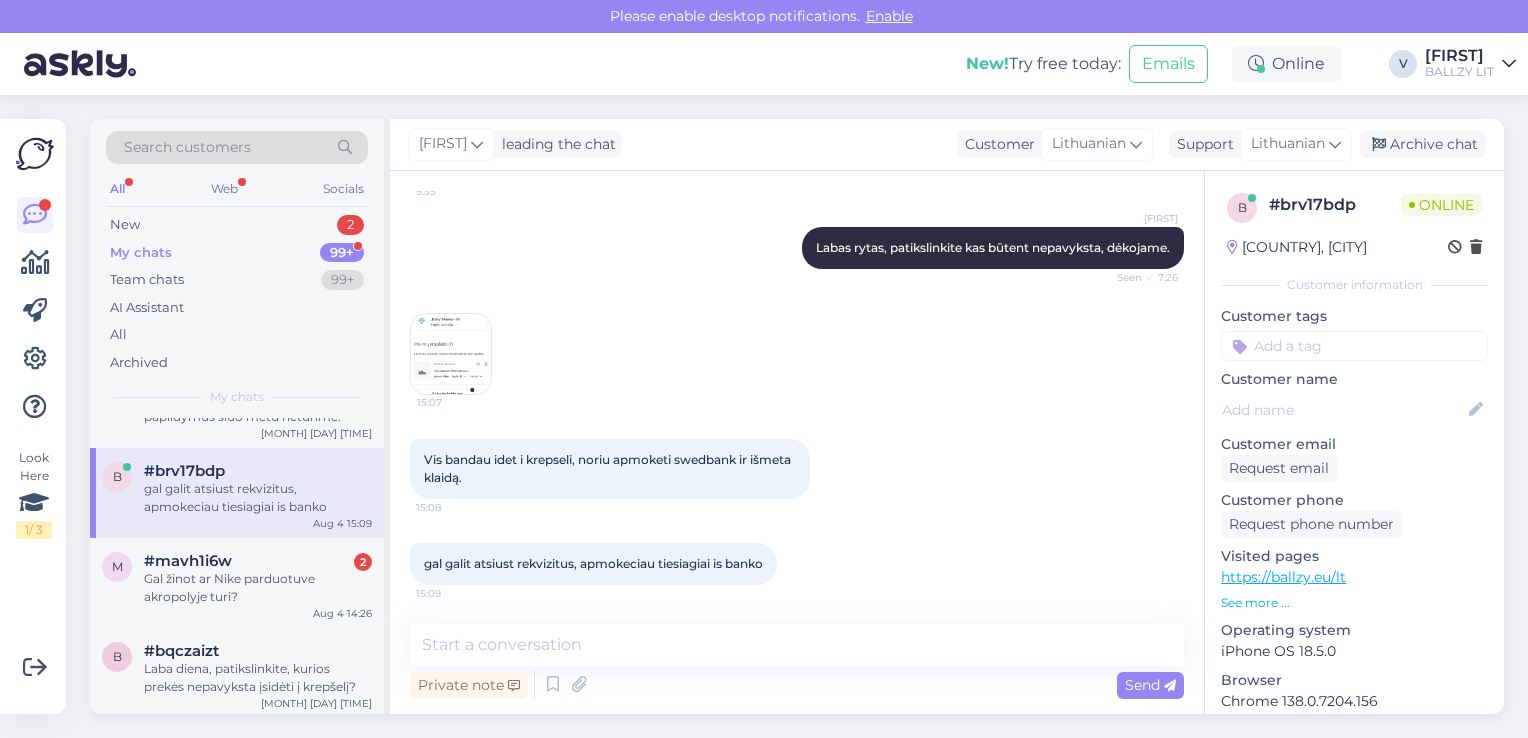 click at bounding box center (451, 354) 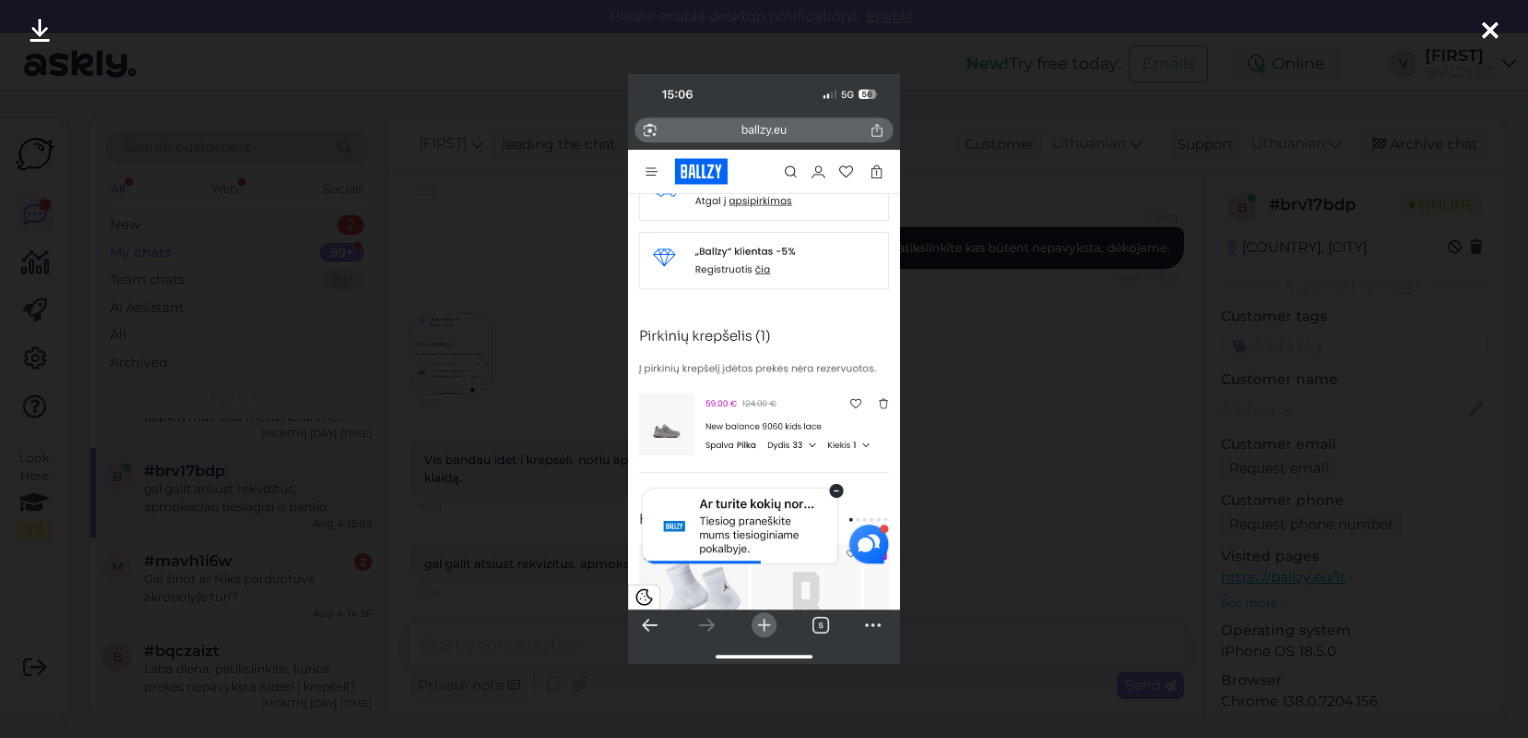 click at bounding box center (764, 369) 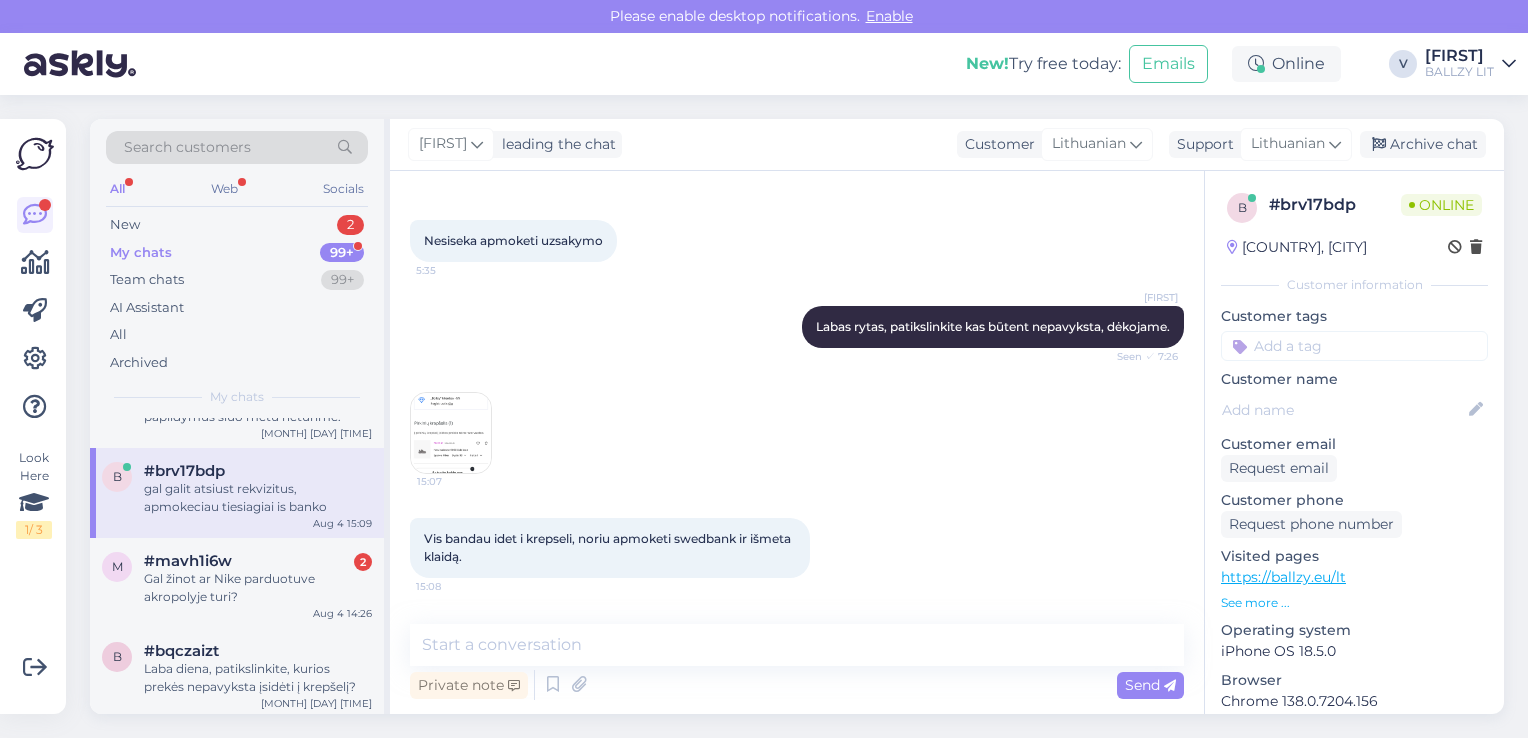 scroll, scrollTop: 242, scrollLeft: 0, axis: vertical 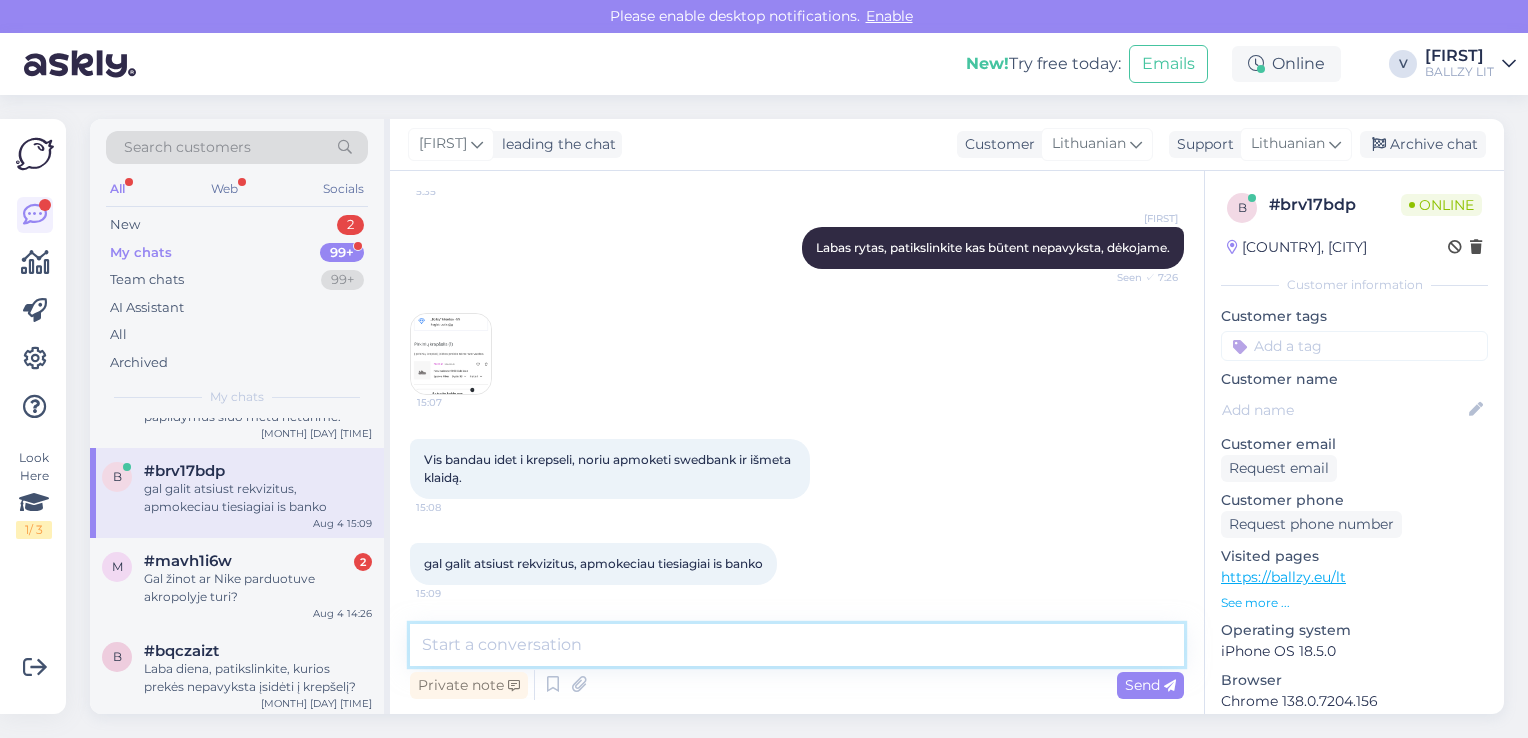 click at bounding box center (797, 645) 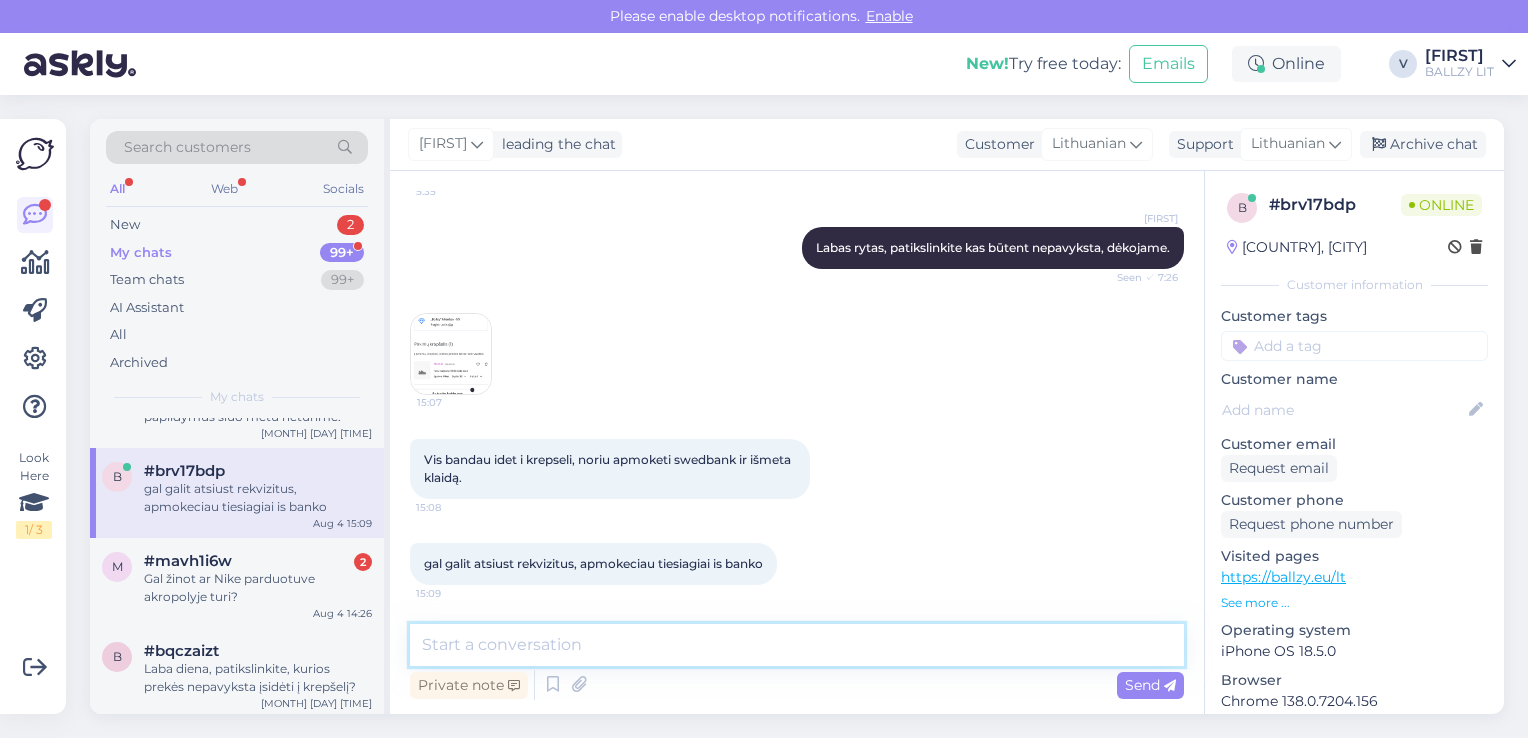 paste on "Laba diena, ar banko pasirinkimo etape pasirenkate lietuviškus bankus? Pastebėjome, jog šiuo metu tvarkant internetinę parduotuvę, apmokėjimo pasirinkimo lange bankai nustatomi estiški, ten reikėtų pasirinkti lietuvišką parinktį ir apmokėjimas turėtų pavykti." 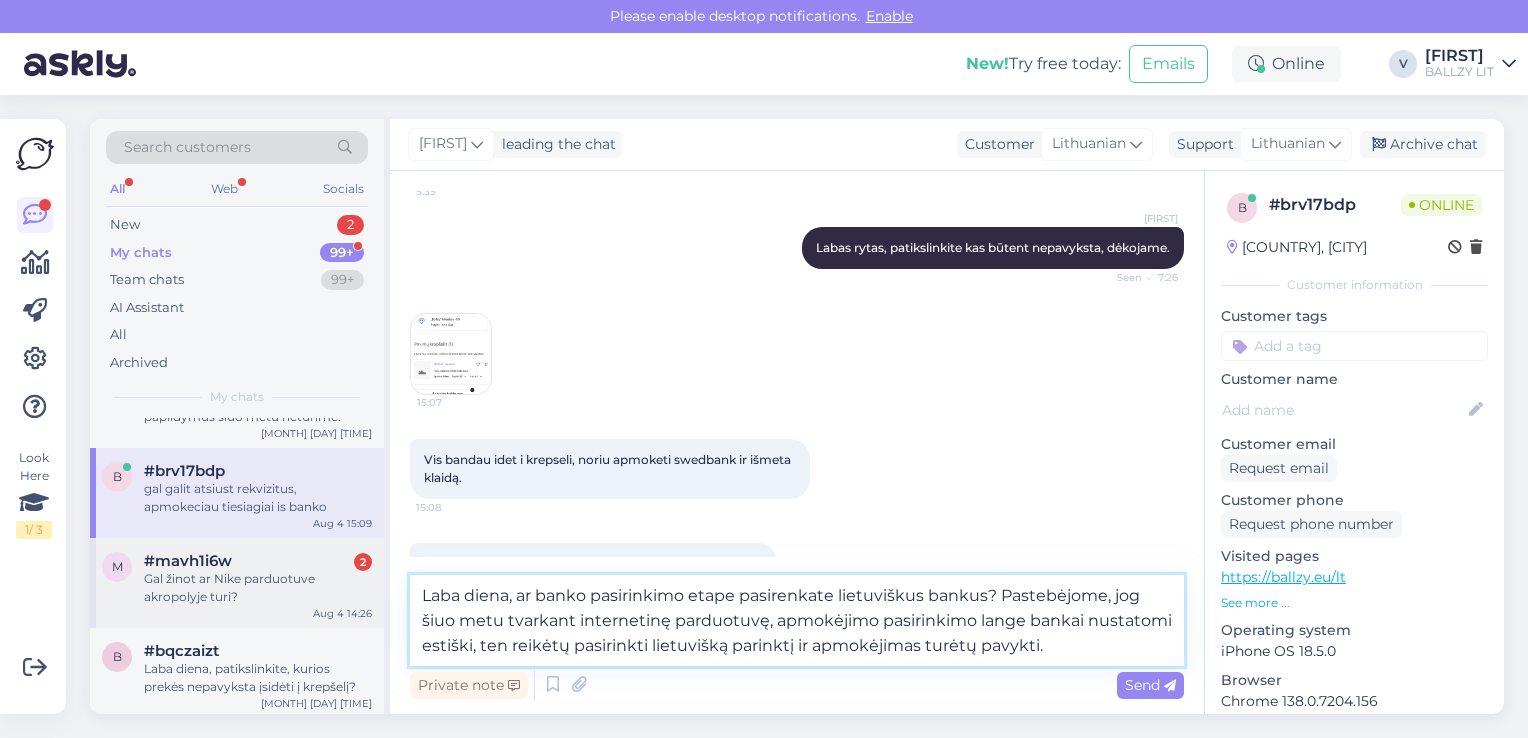 drag, startPoint x: 525, startPoint y: 598, endPoint x: 247, endPoint y: 570, distance: 279.40652 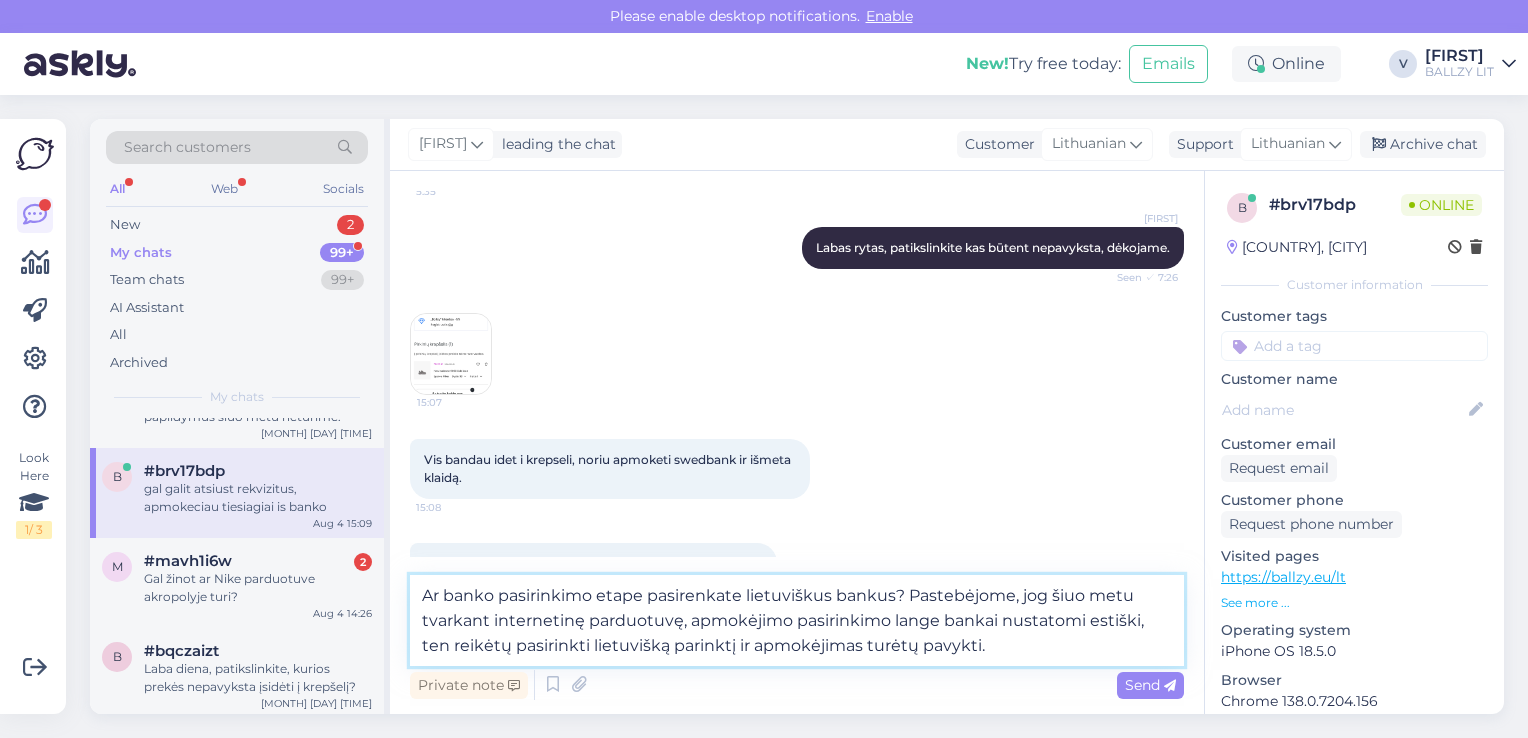 type on "Ar banko pasirinkimo etape pasirenkate lietuviškus bankus? Pastebėjome, jog šiuo metu tvarkant internetinę parduotuvę, apmokėjimo pasirinkimo lange bankai nustatomi estiški, ten reikėtų pasirinkti lietuvišką parinktį ir apmokėjimas turėtų pavykti." 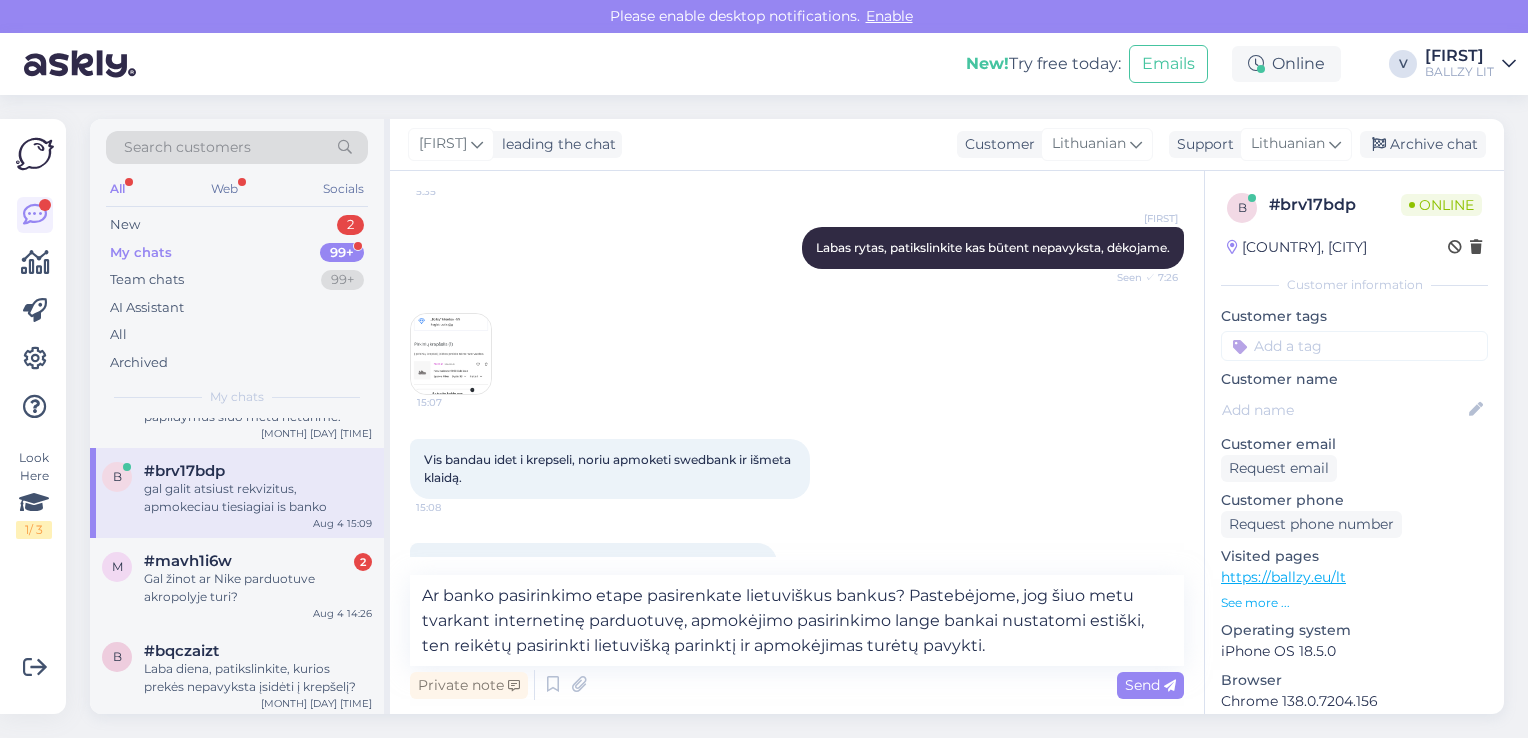 click on "Private note Send" at bounding box center [797, 685] 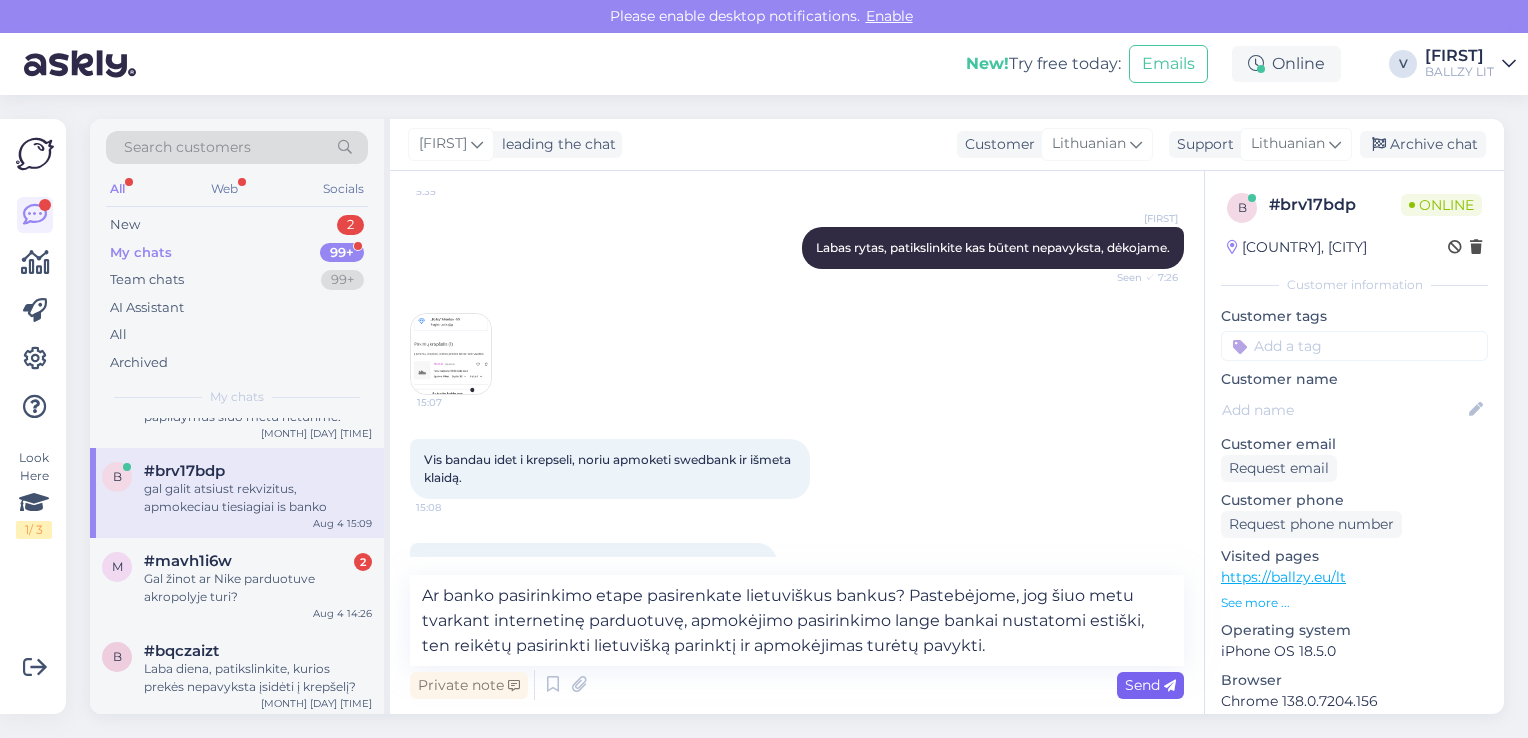 click on "Send" at bounding box center [1150, 685] 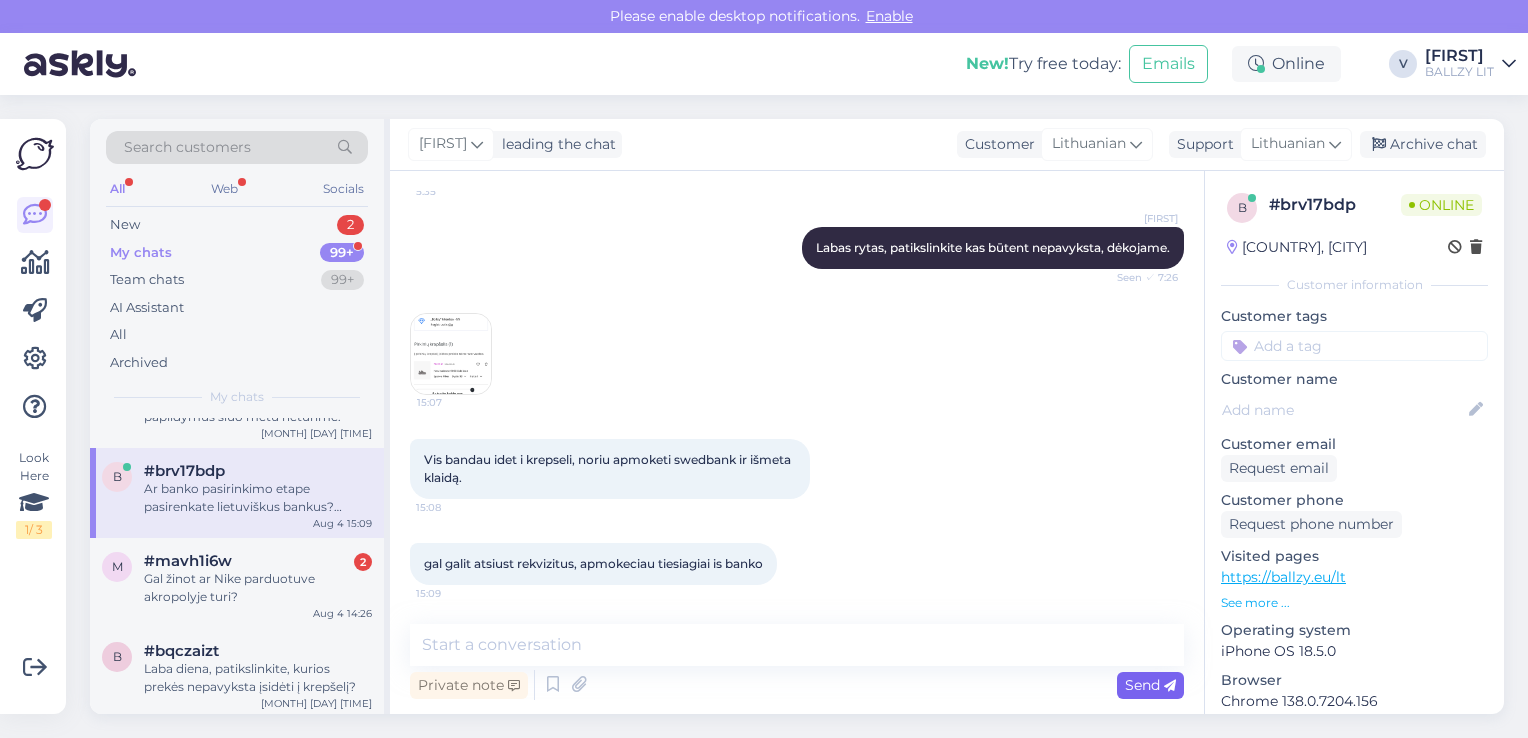 scroll, scrollTop: 400, scrollLeft: 0, axis: vertical 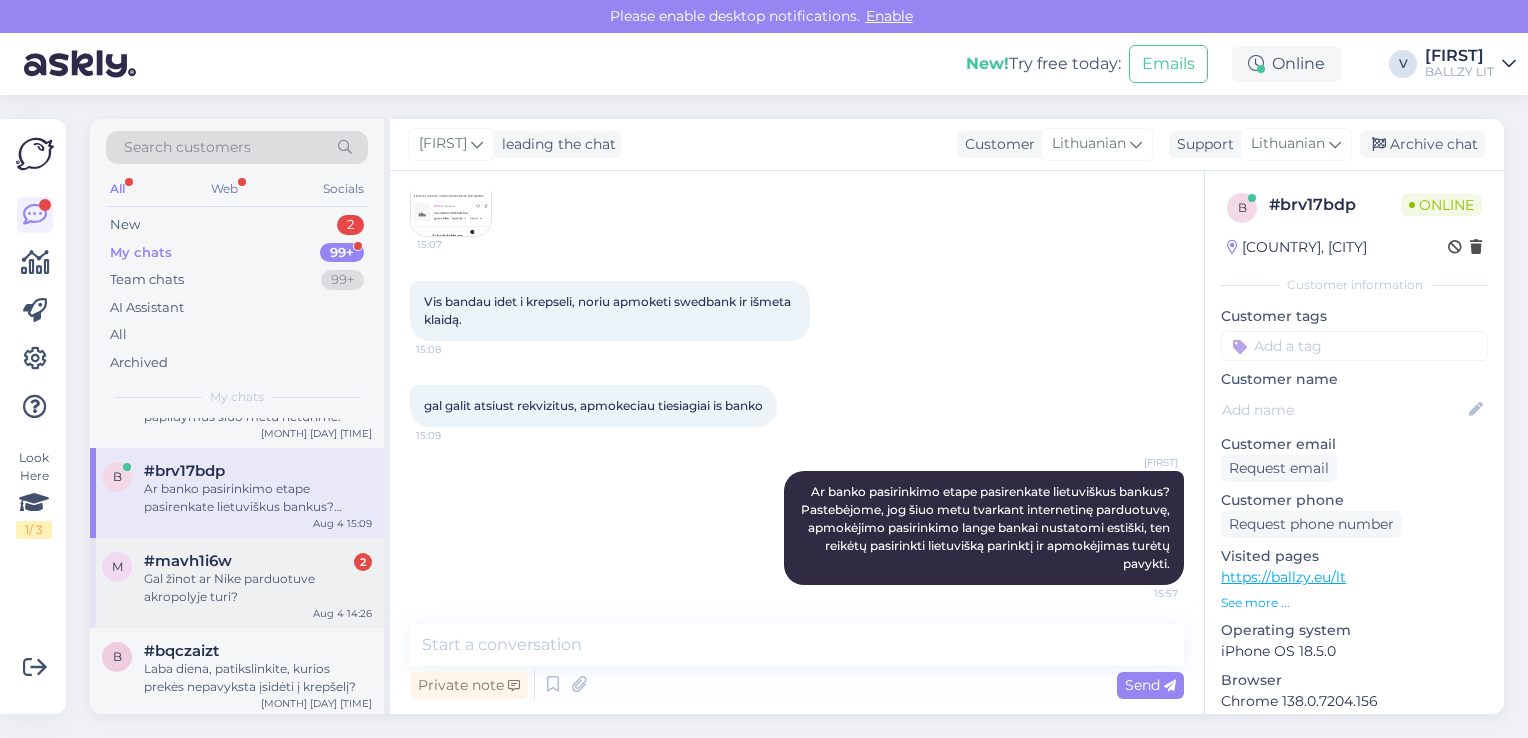 click on "Gal žinot ar Nike parduotuve akropolyje turi?" at bounding box center [258, 588] 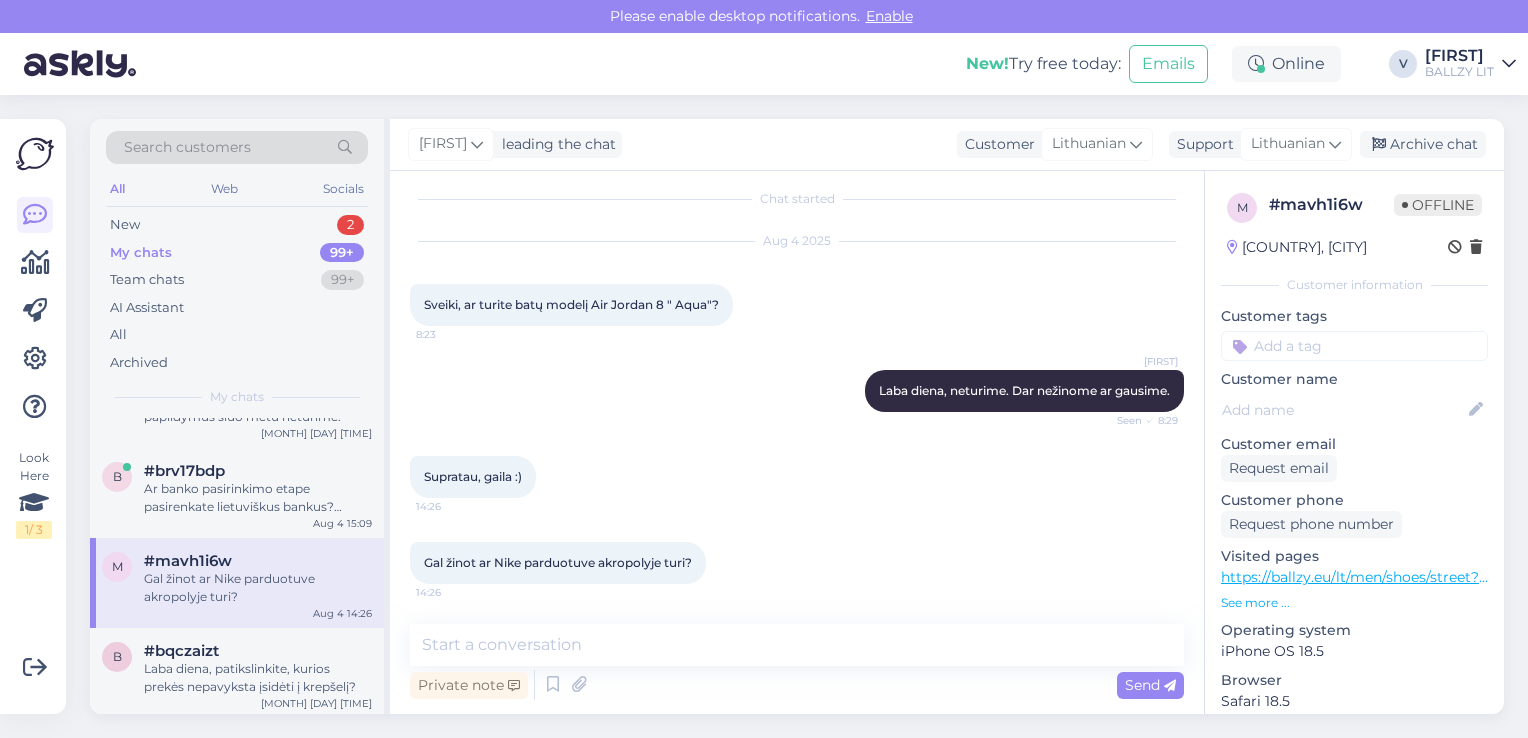 scroll, scrollTop: 12, scrollLeft: 0, axis: vertical 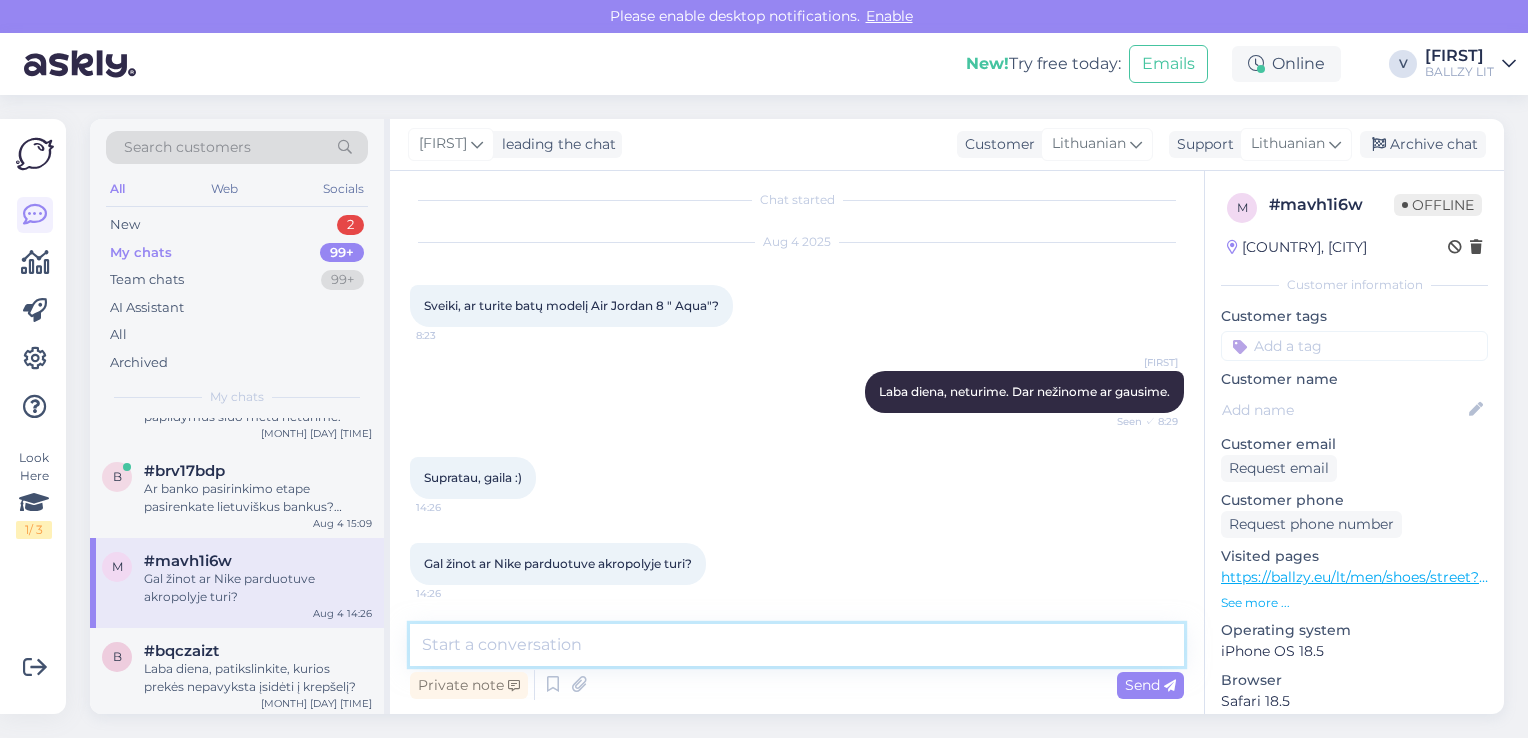 click at bounding box center (797, 645) 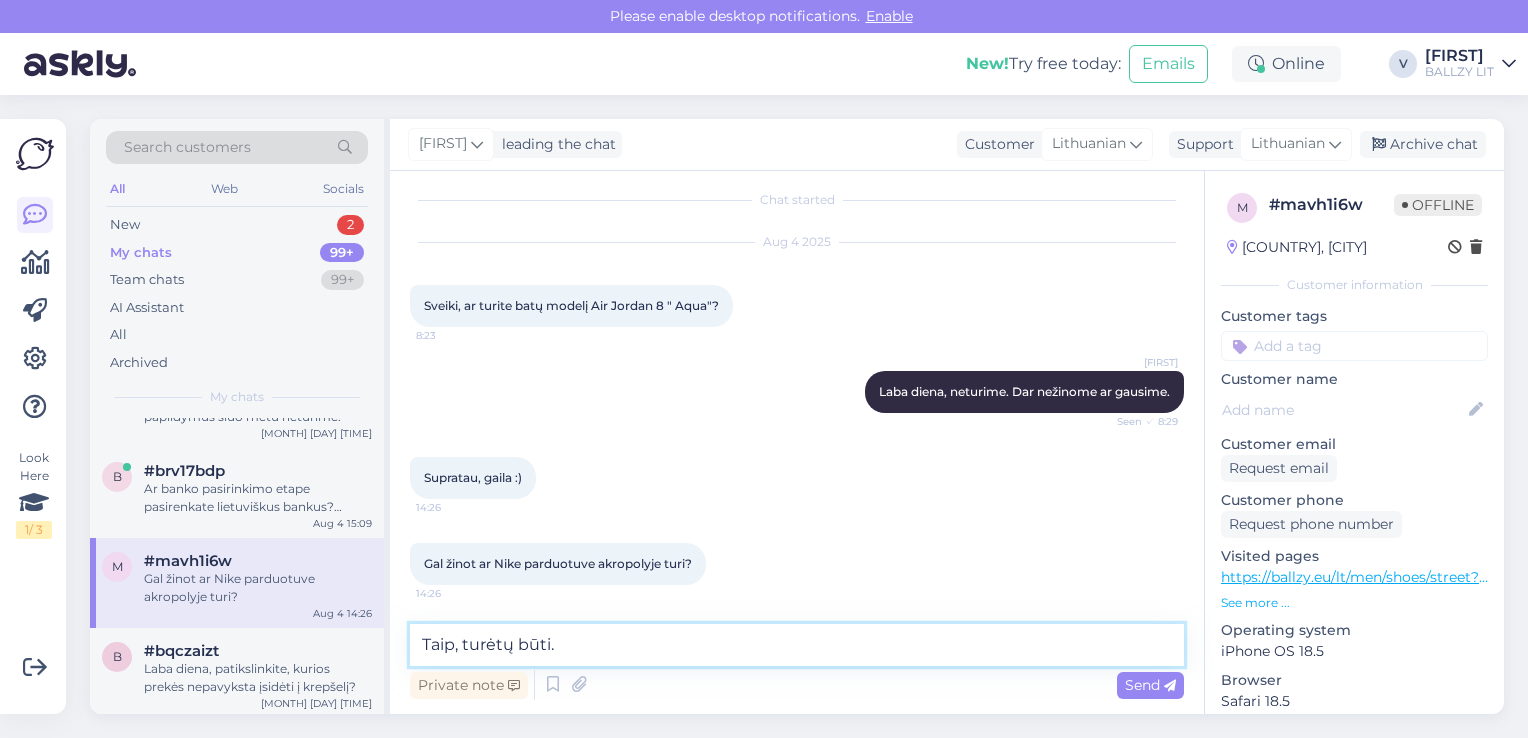 type on "Taip, turėtų būti." 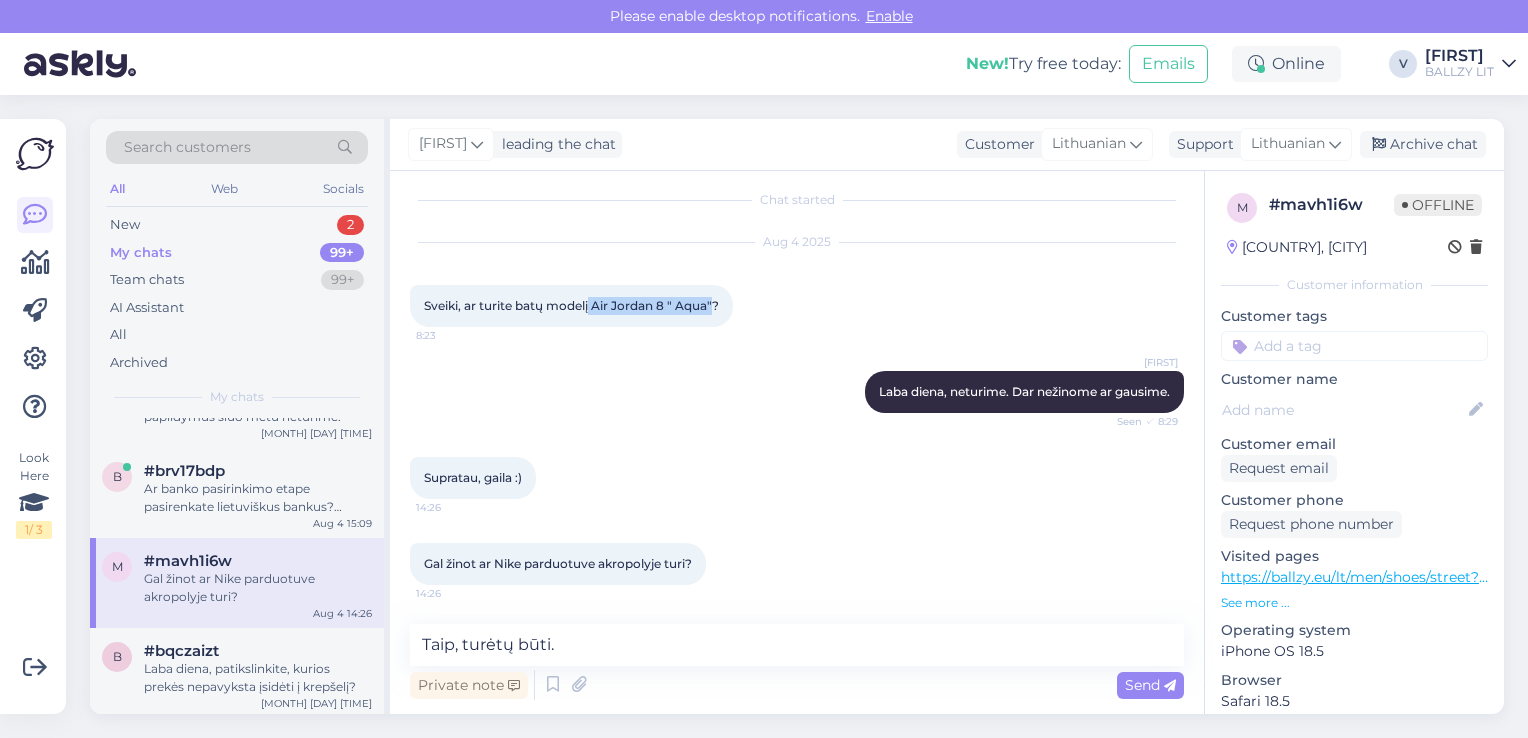 drag, startPoint x: 592, startPoint y: 299, endPoint x: 716, endPoint y: 299, distance: 124 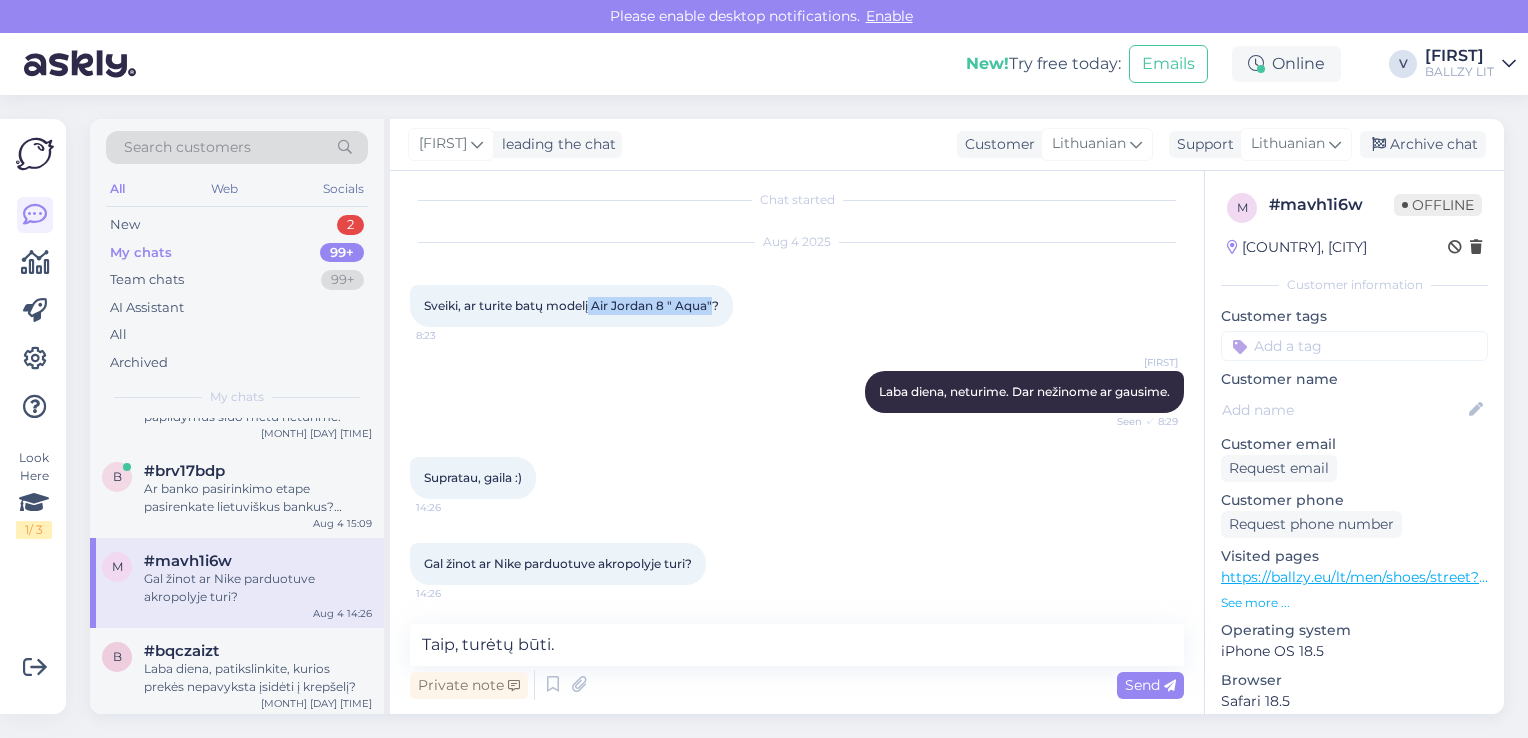 click on "Sveiki, ar turite batų modelį Air Jordan 8 " Aqua"?" at bounding box center [571, 305] 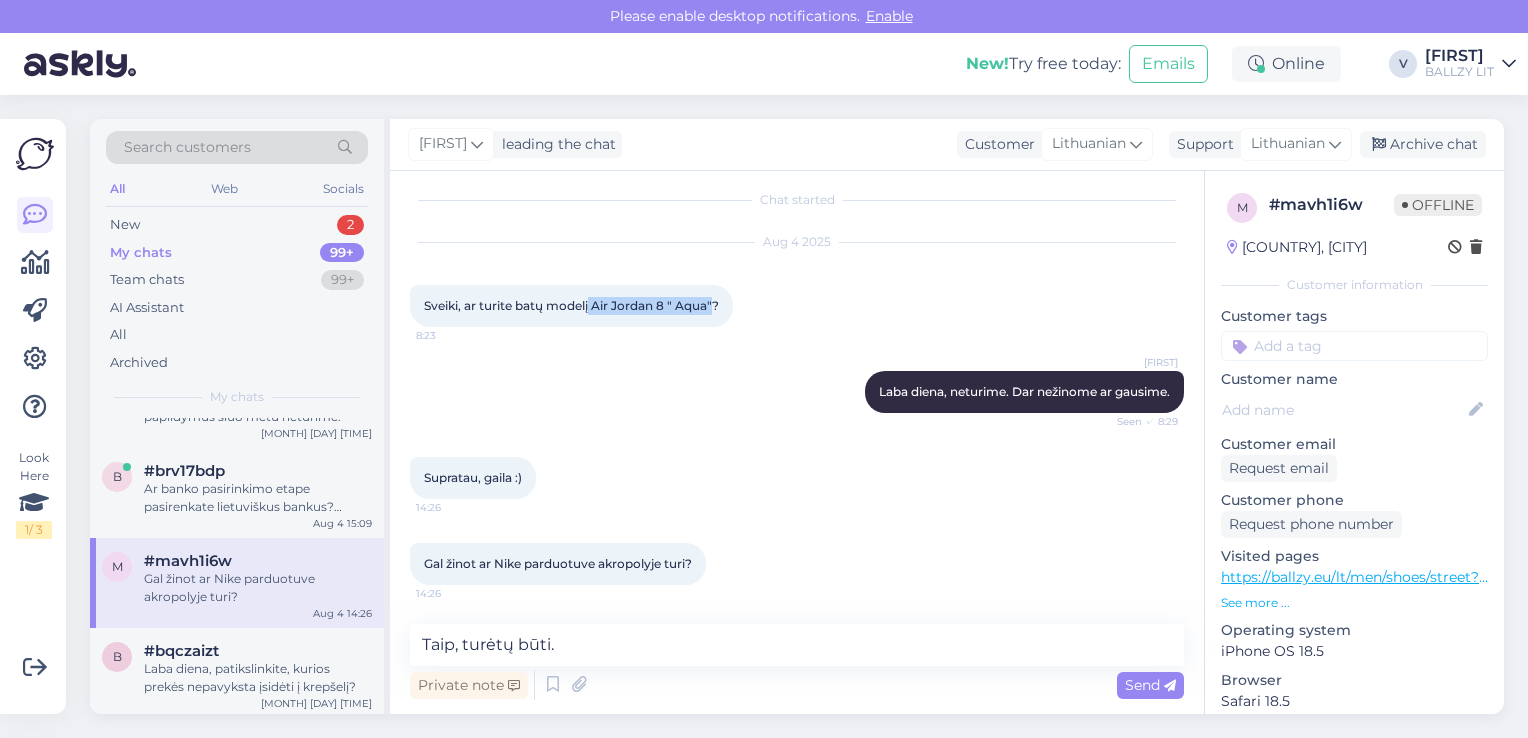 copy on "Air Jordan 8 " Aqua"" 